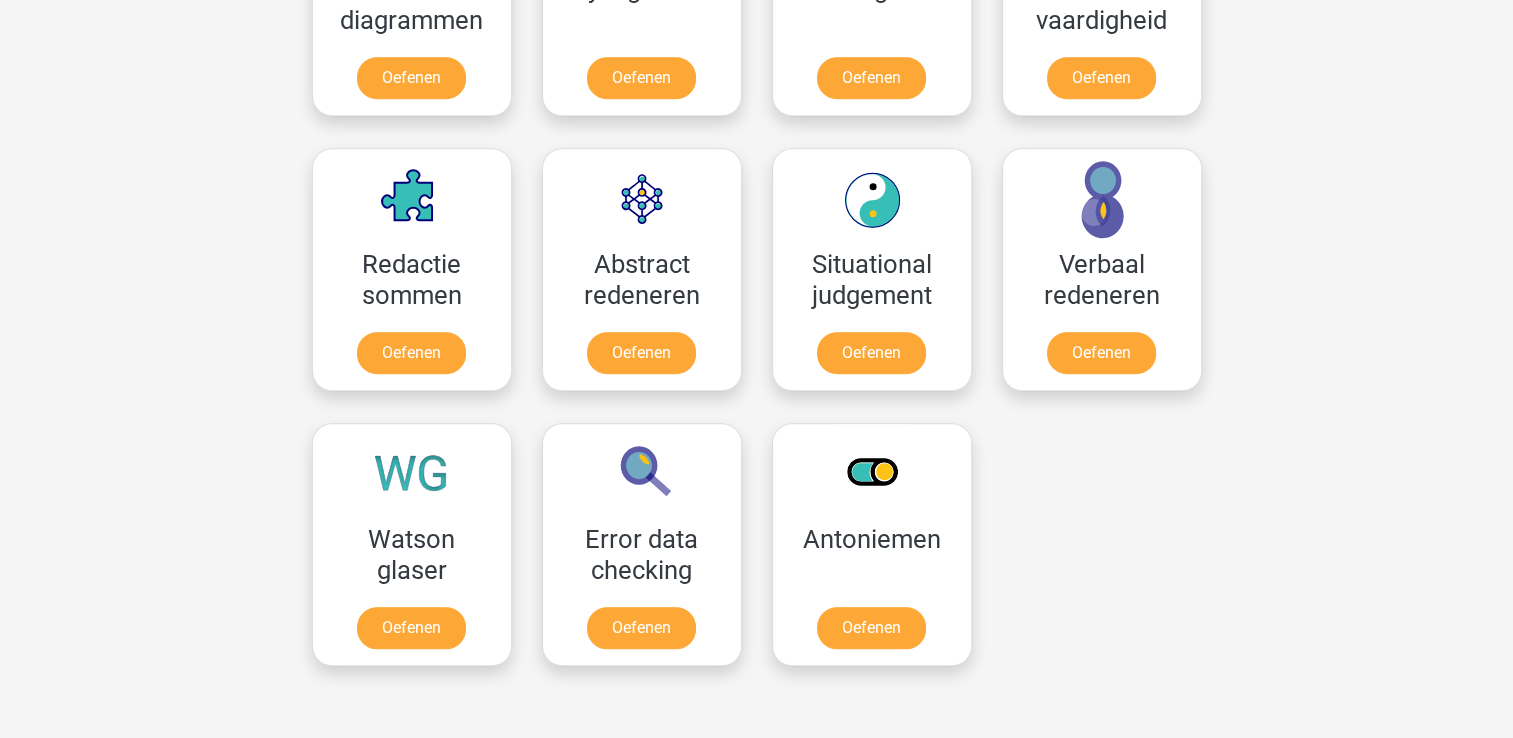scroll, scrollTop: 1343, scrollLeft: 0, axis: vertical 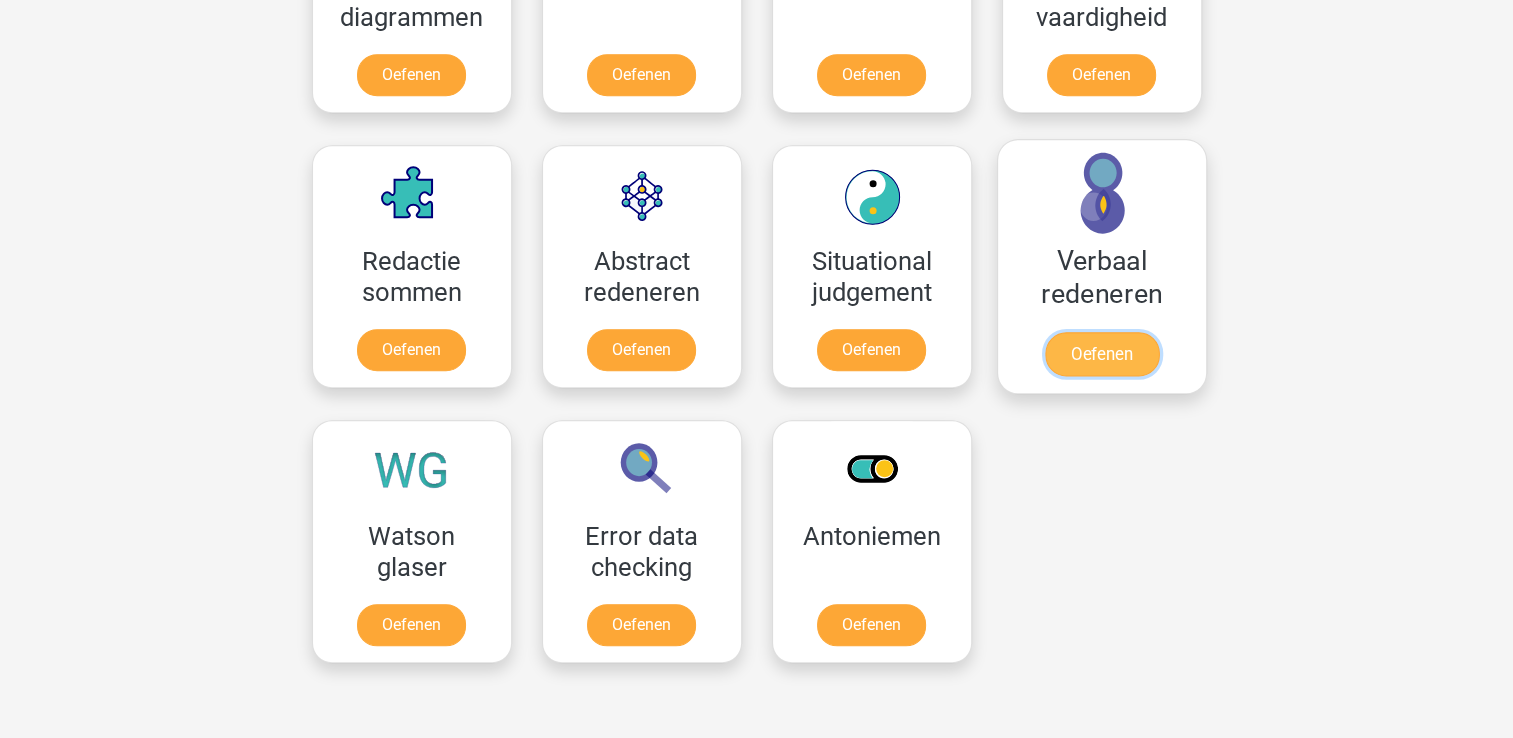 click on "Oefenen" at bounding box center [1101, 354] 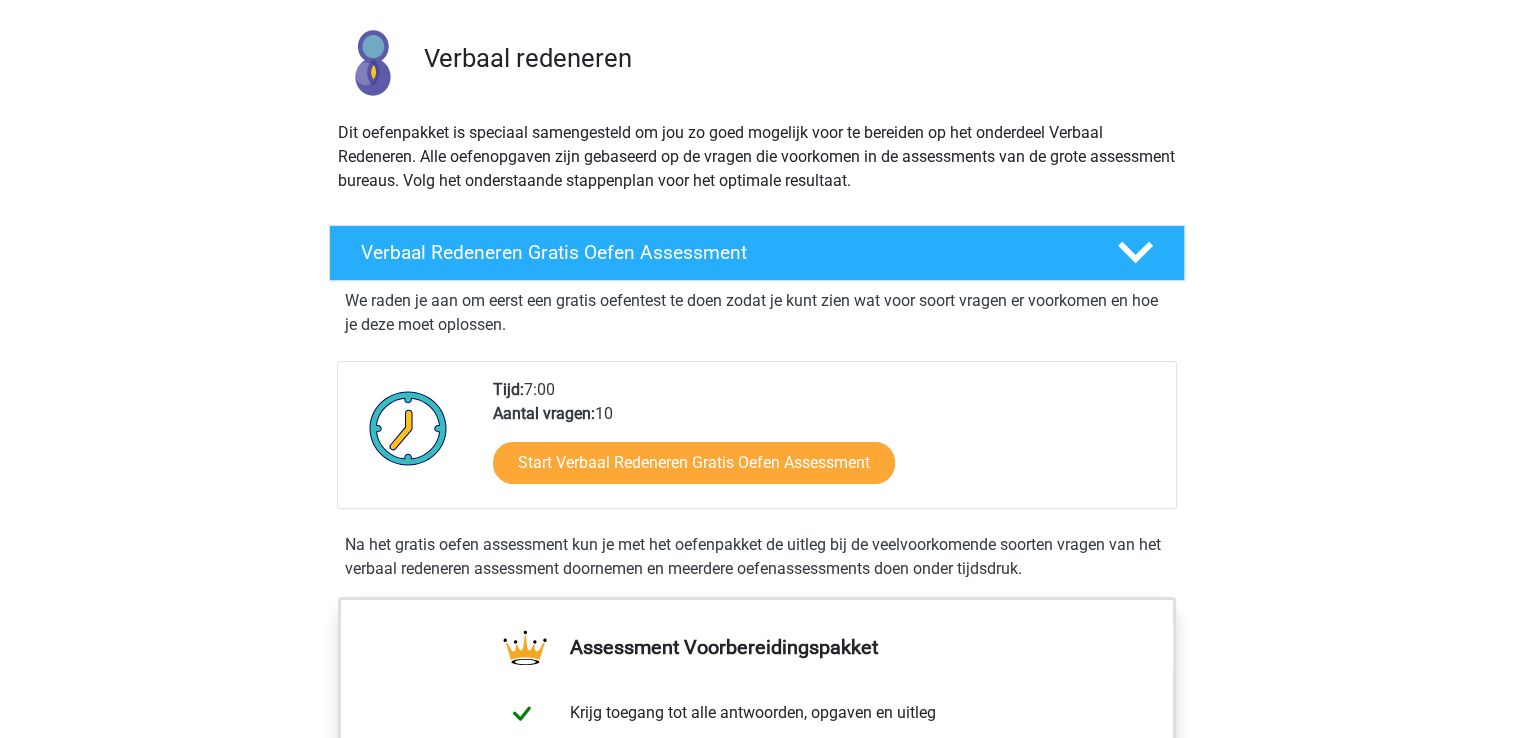 scroll, scrollTop: 131, scrollLeft: 0, axis: vertical 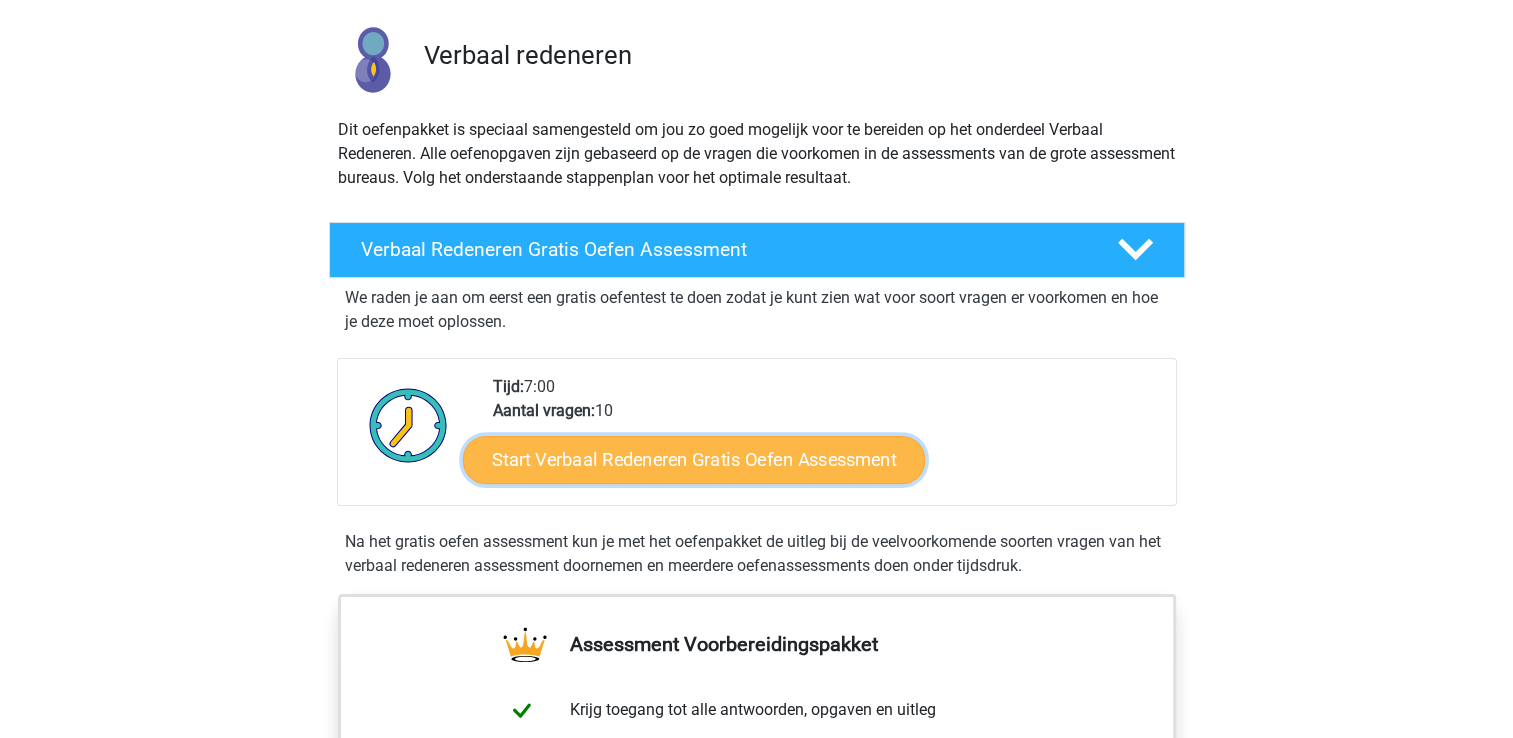 click on "Start Verbaal Redeneren
Gratis Oefen Assessment" at bounding box center (694, 460) 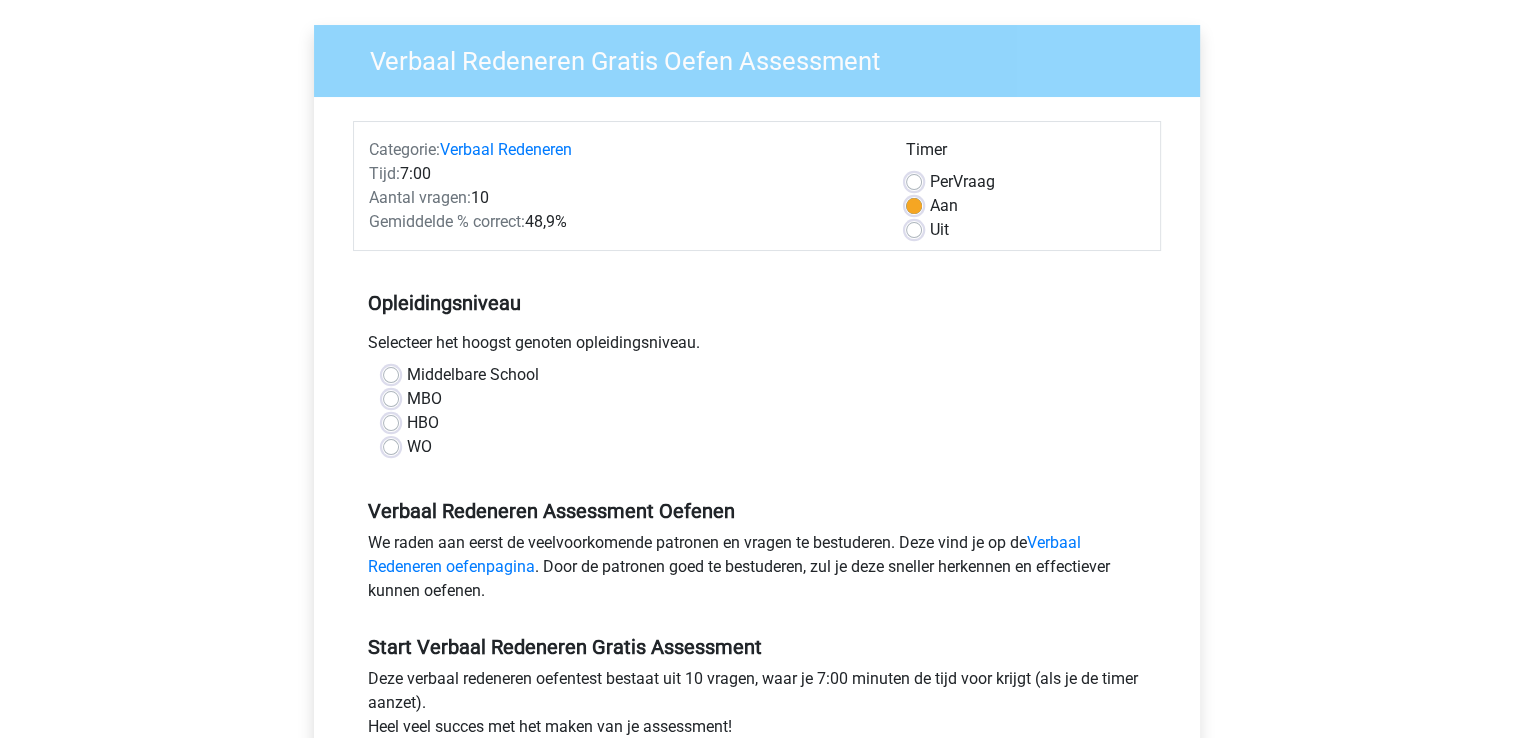 scroll, scrollTop: 172, scrollLeft: 0, axis: vertical 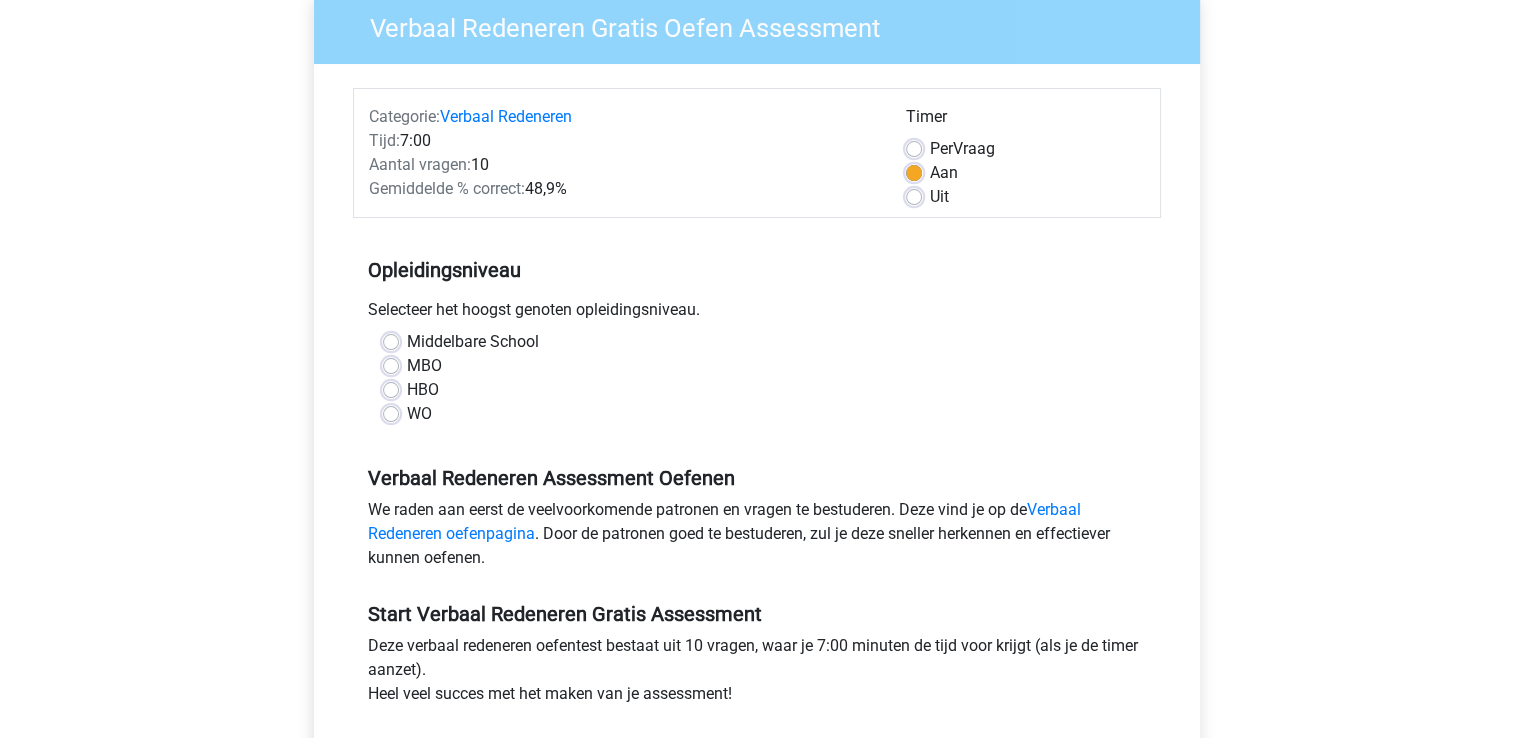click on "WO" at bounding box center [757, 414] 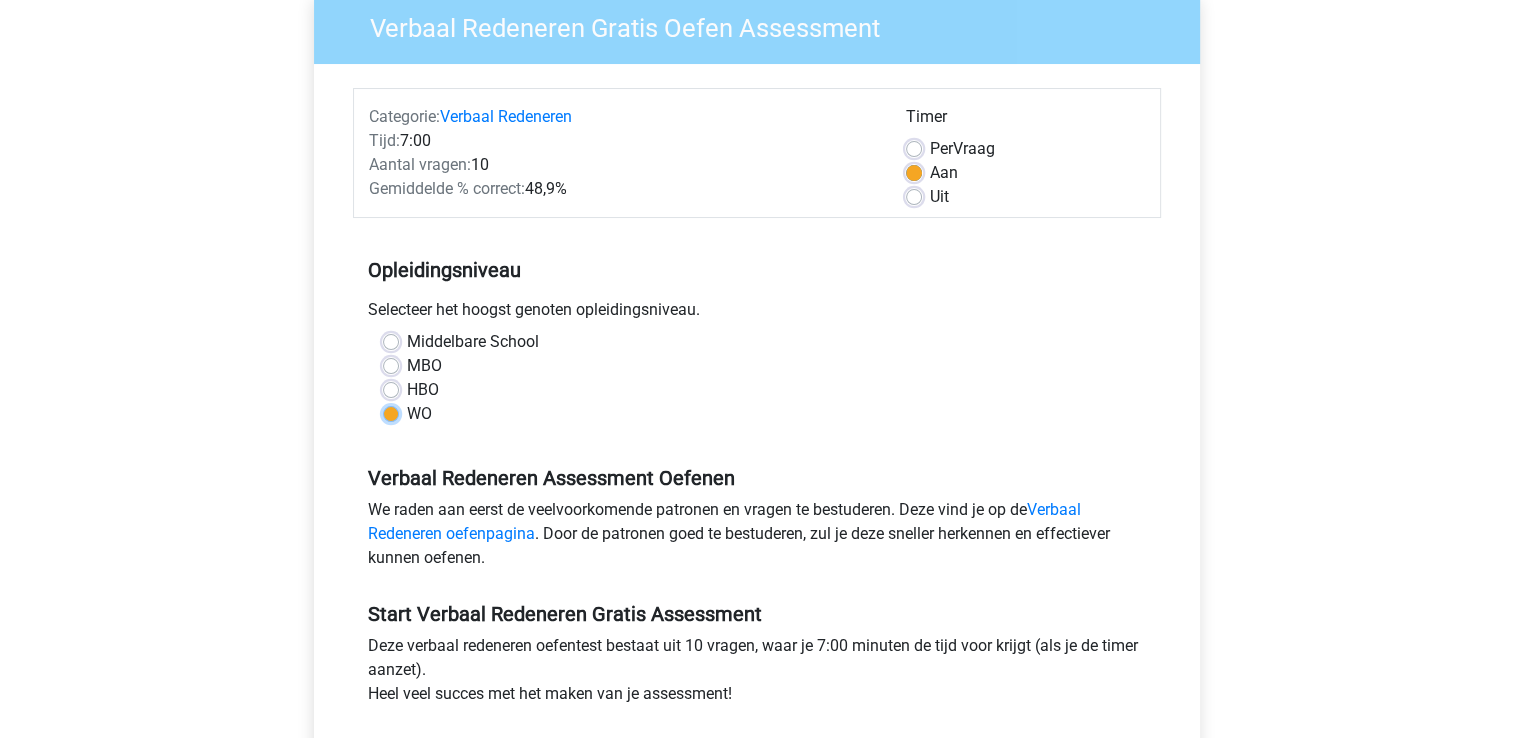 click on "WO" at bounding box center (391, 412) 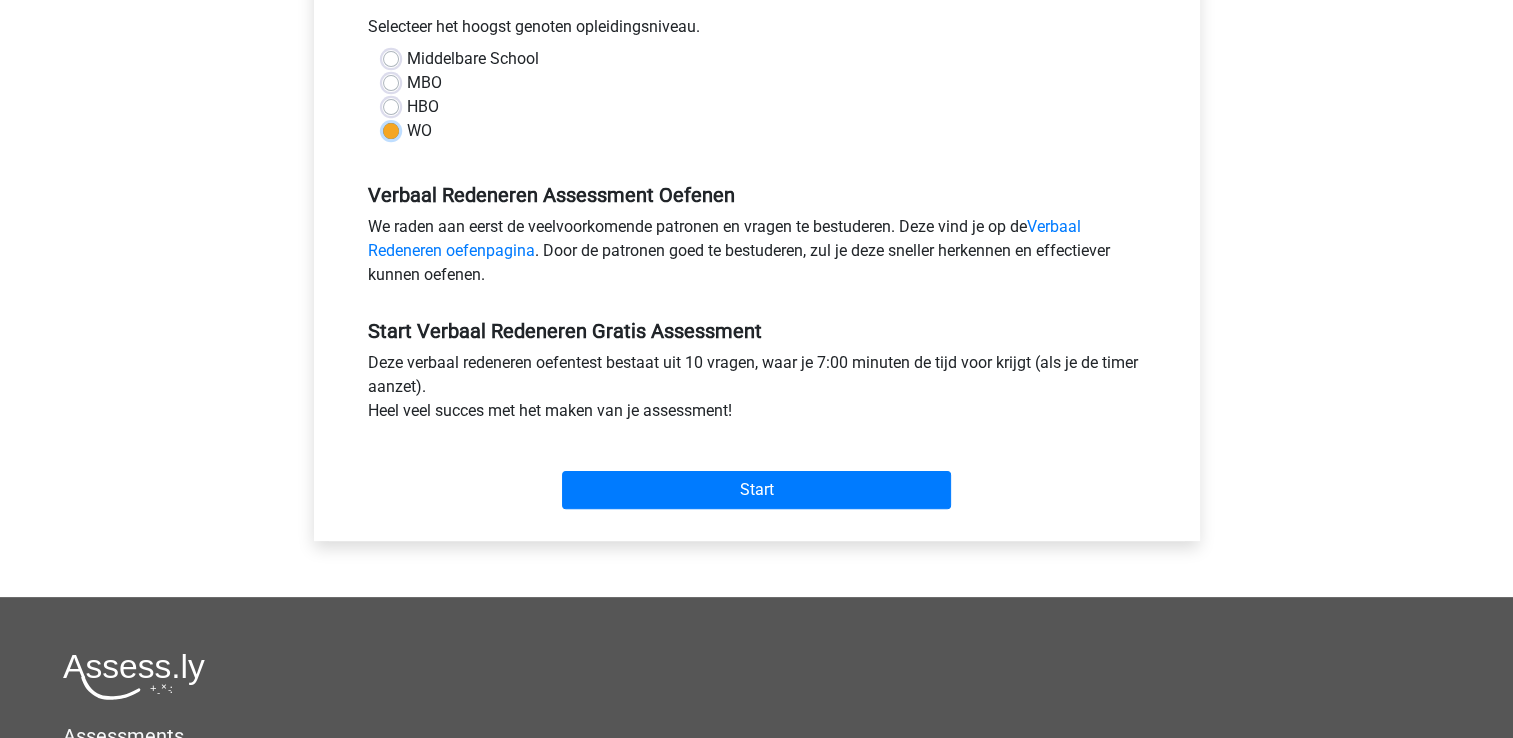 scroll, scrollTop: 459, scrollLeft: 0, axis: vertical 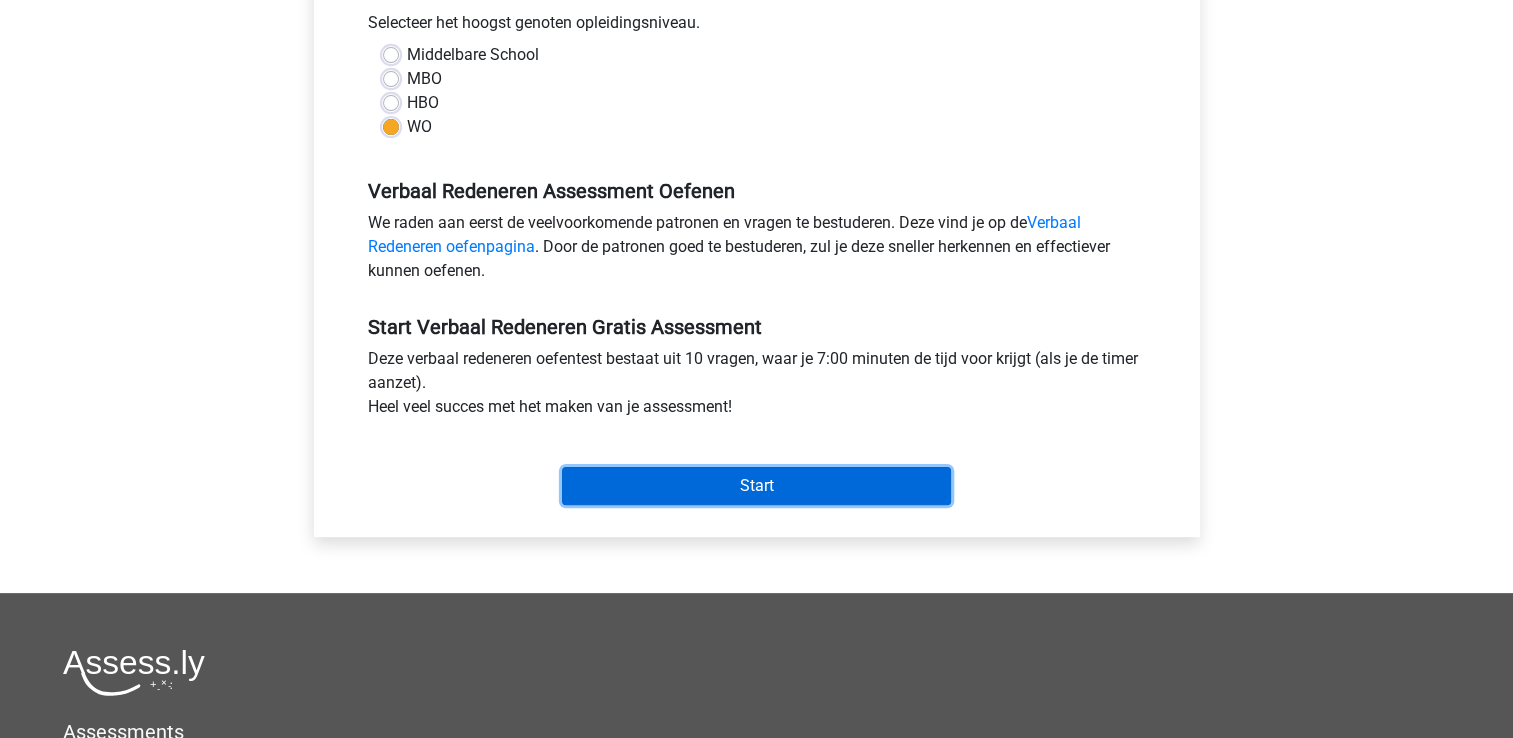 click on "Start" at bounding box center (756, 486) 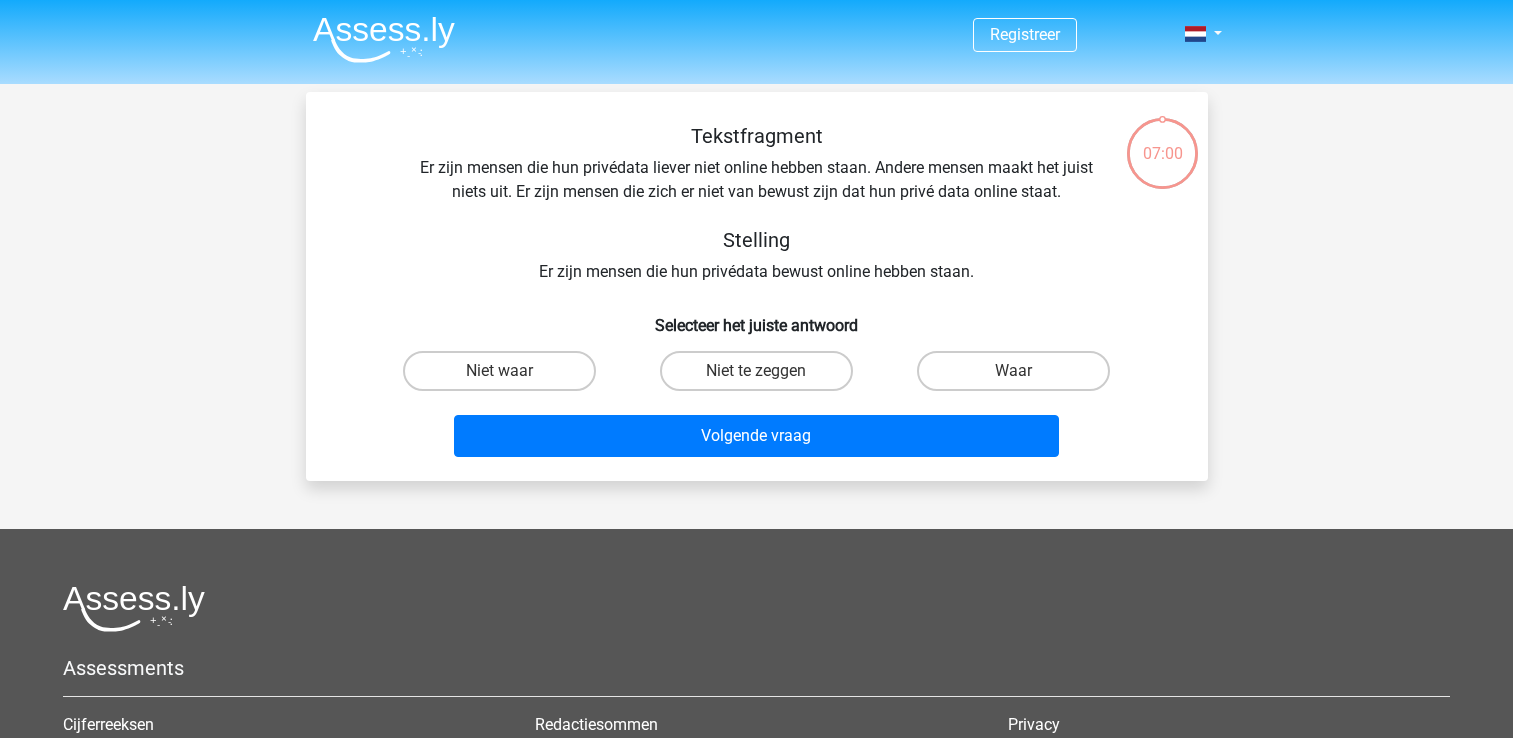 scroll, scrollTop: 0, scrollLeft: 0, axis: both 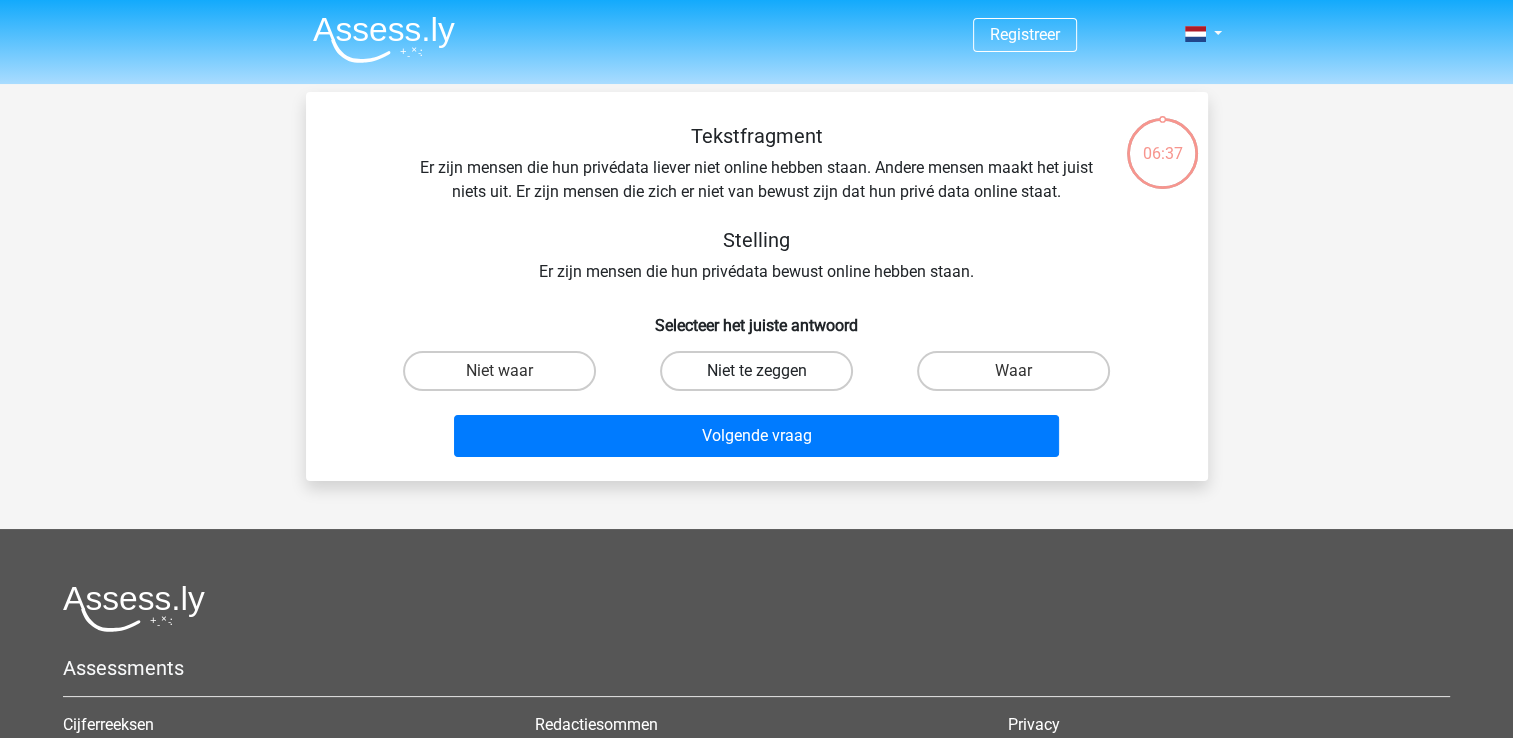 click on "Niet te zeggen" at bounding box center [756, 371] 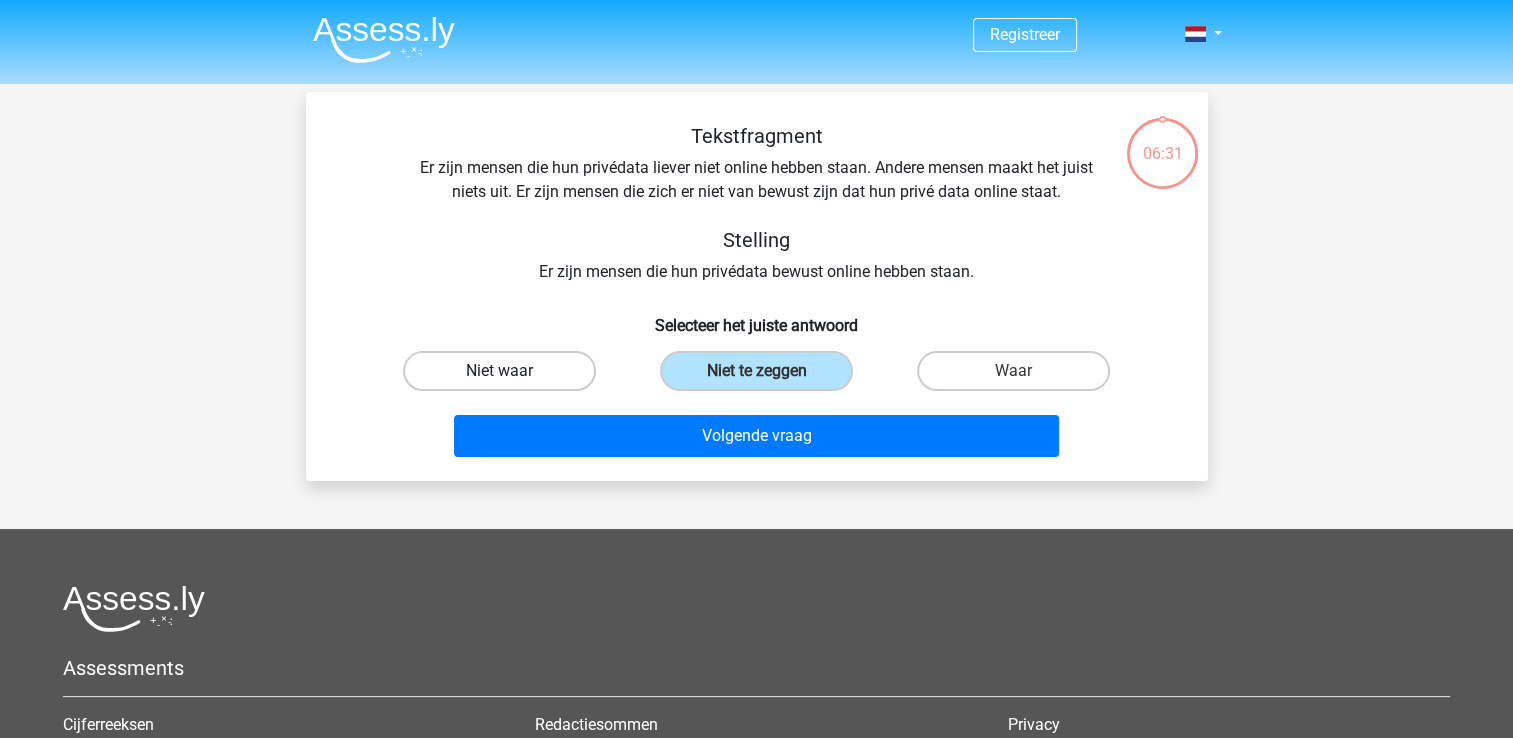 click on "Niet waar" at bounding box center (499, 371) 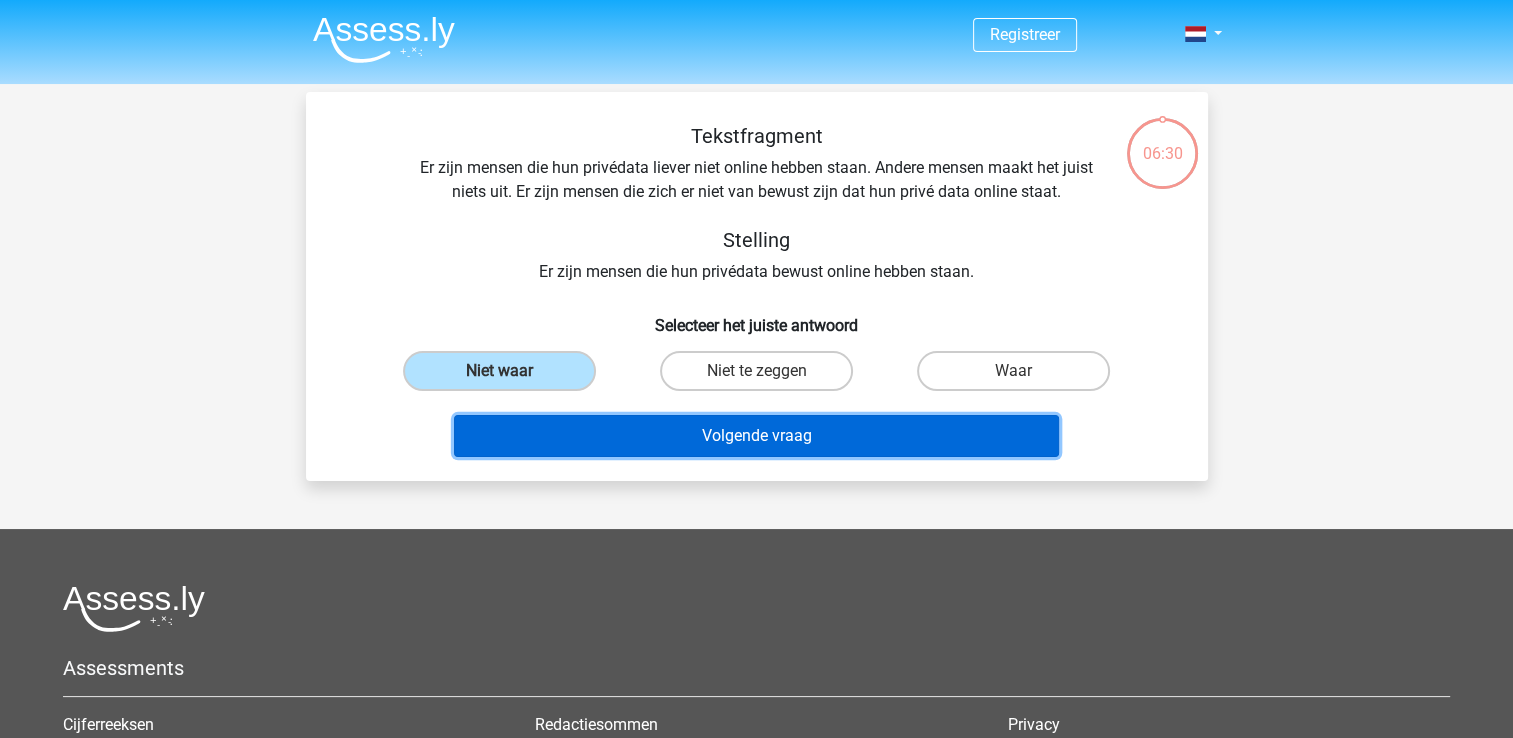 click on "Volgende vraag" at bounding box center [756, 436] 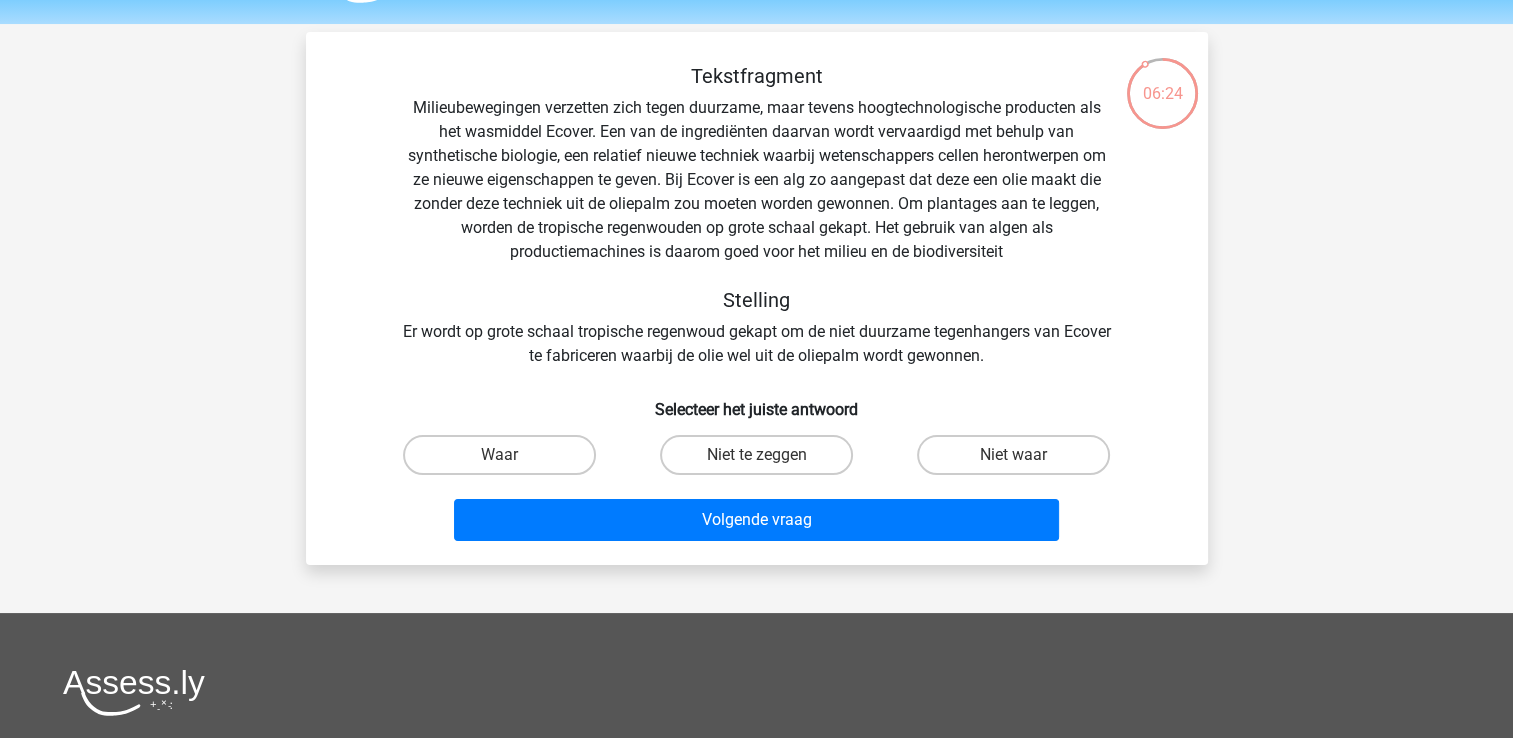 scroll, scrollTop: 61, scrollLeft: 0, axis: vertical 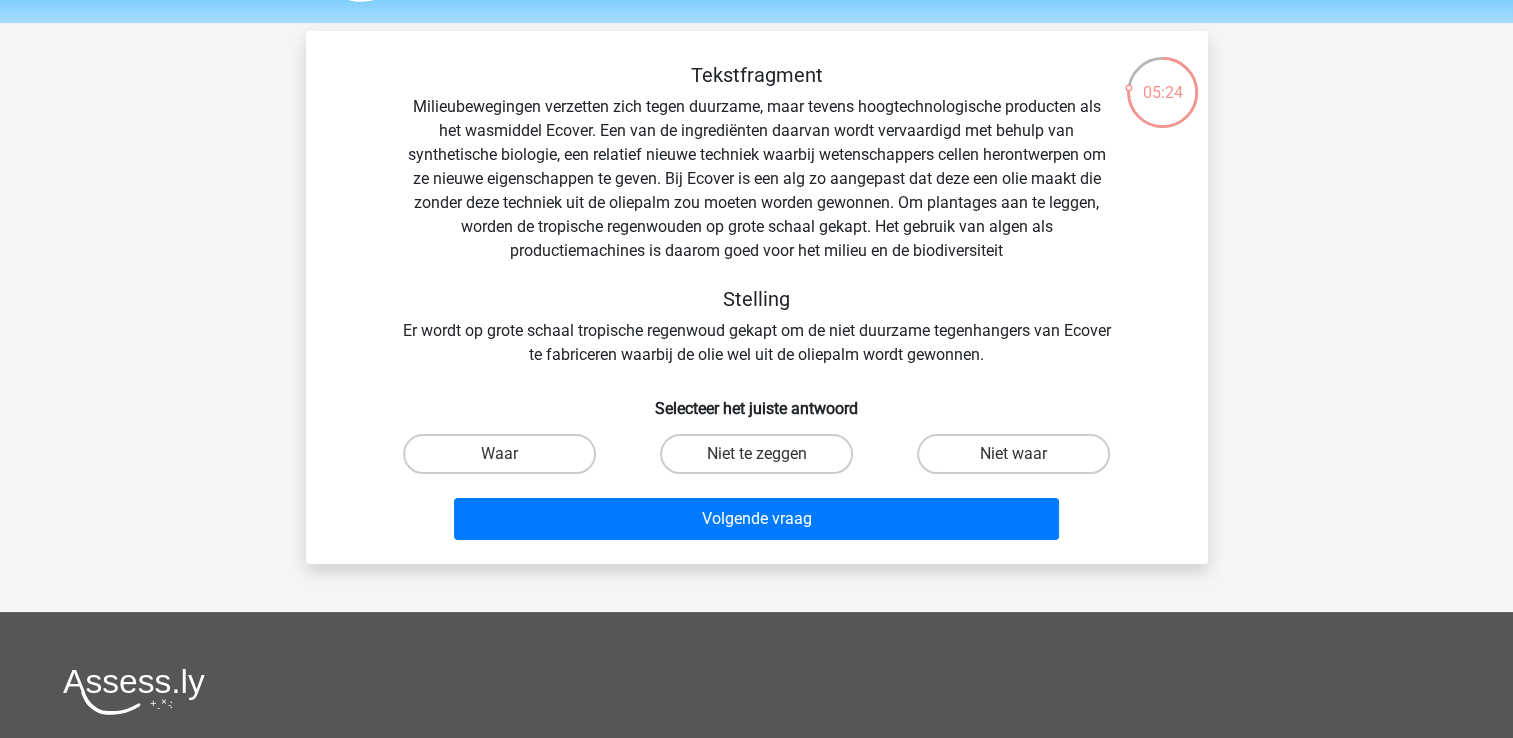 click on "Tekstfragment Milieubewegingen verzetten zich tegen duurzame, maar tevens hoogtechnologische producten als het wasmiddel Ecover. Een van de ingrediënten daarvan wordt vervaardigd met behulp van synthetische biologie, een relatief nieuwe techniek waarbij wetenschappers cellen herontwerpen om ze nieuwe eigenschappen te geven. Bij Ecover is een alg zo aangepast dat deze een olie maakt die zonder deze techniek uit de oliepalm zou moeten worden gewonnen. Om plantages aan te leggen, worden de tropische regenwouden op grote schaal gekapt. Het gebruik van algen als productiemachines is daarom goed voor het milieu en de biodiversiteit Stelling Er wordt op grote schaal tropische regenwoud gekapt om de niet duurzame tegenhangers van Ecover te fabriceren waarbij de olie wel uit de oliepalm wordt gewonnen." at bounding box center [757, 305] 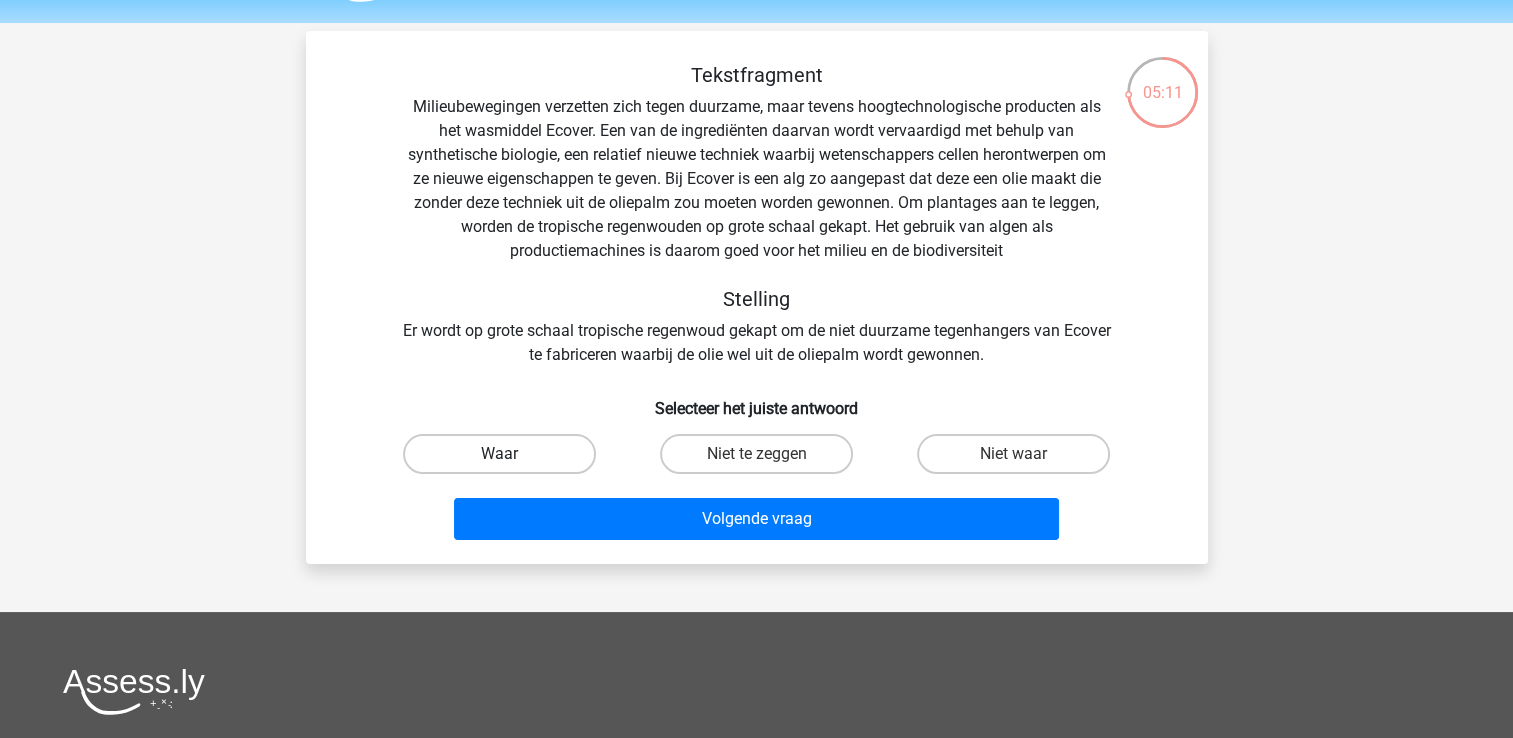 click on "Waar" at bounding box center (499, 454) 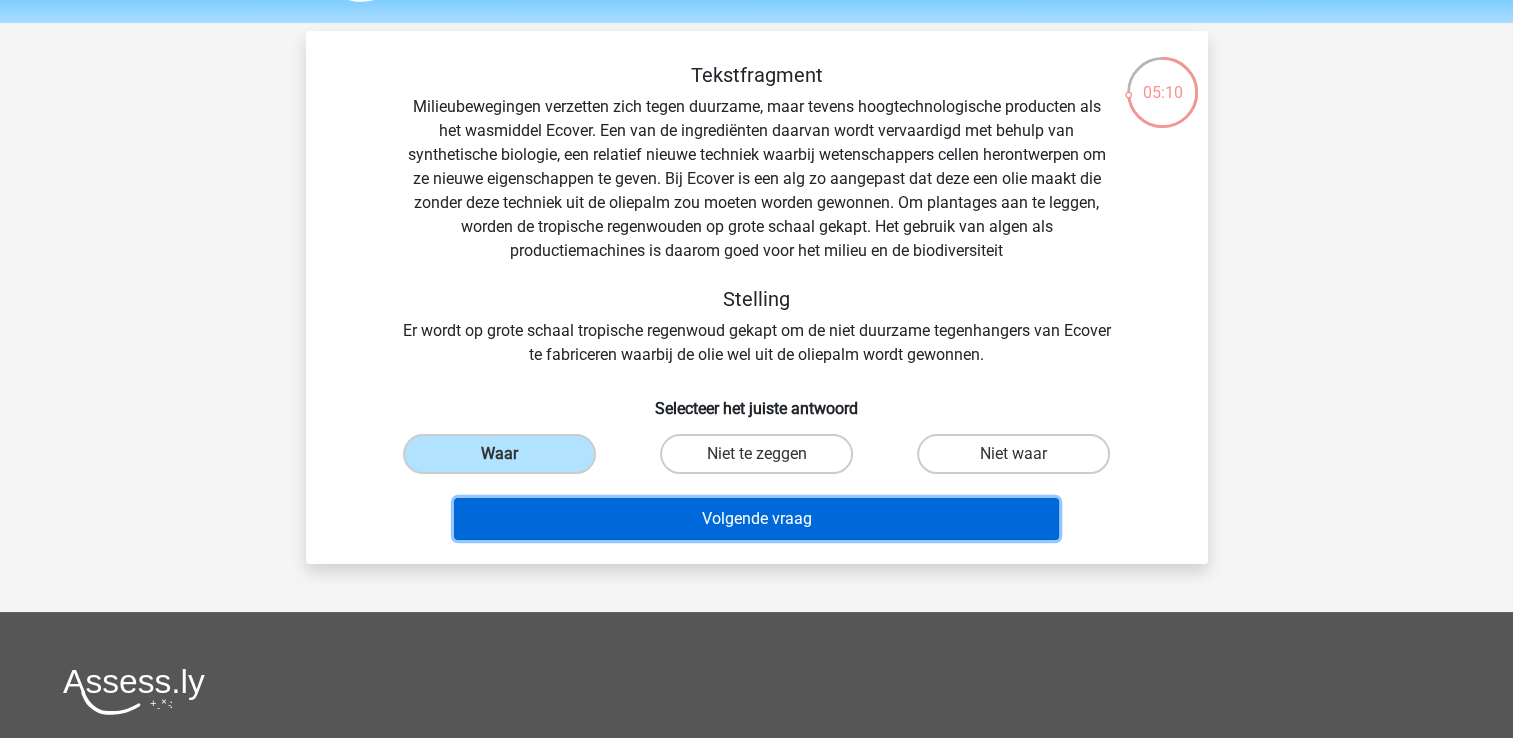 click on "Volgende vraag" at bounding box center [756, 519] 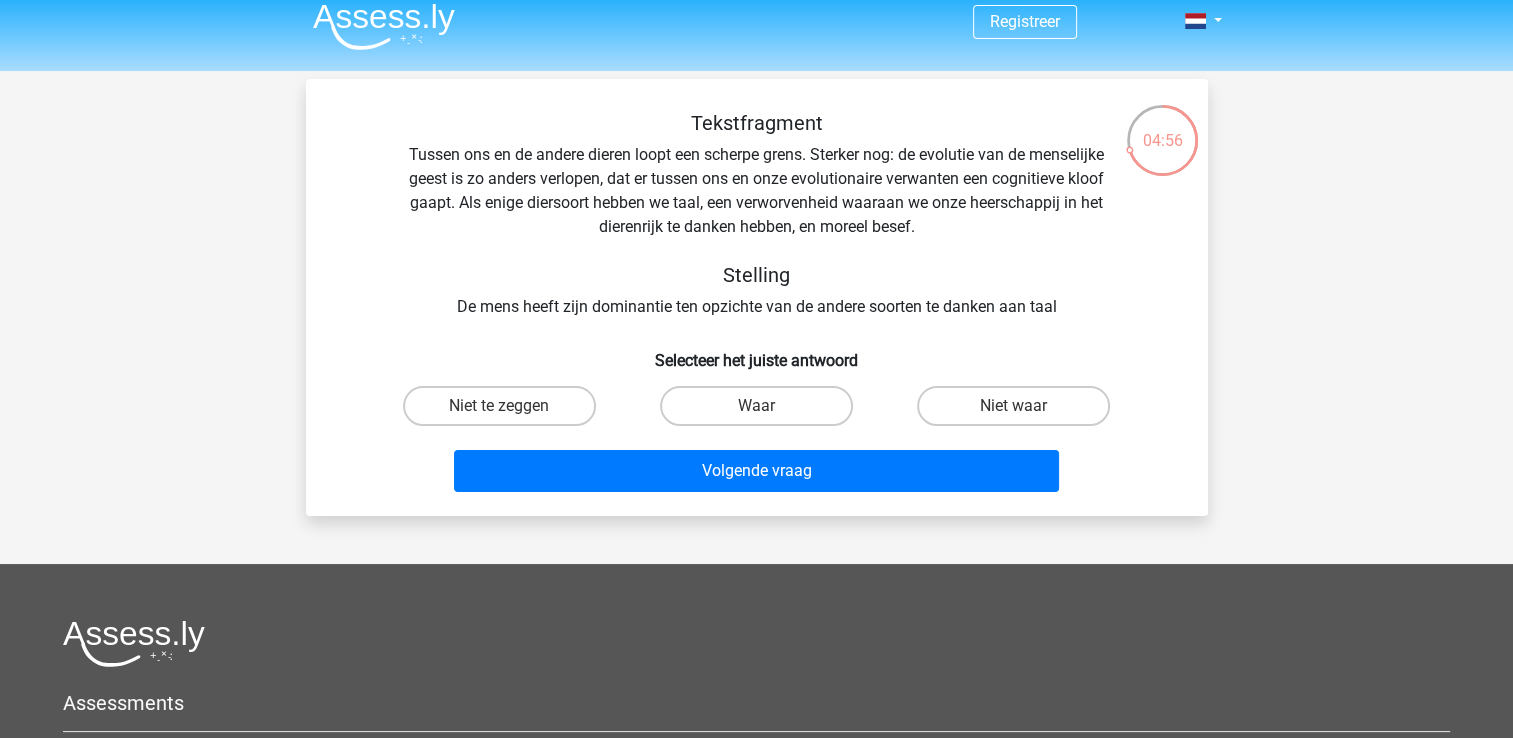 scroll, scrollTop: 12, scrollLeft: 0, axis: vertical 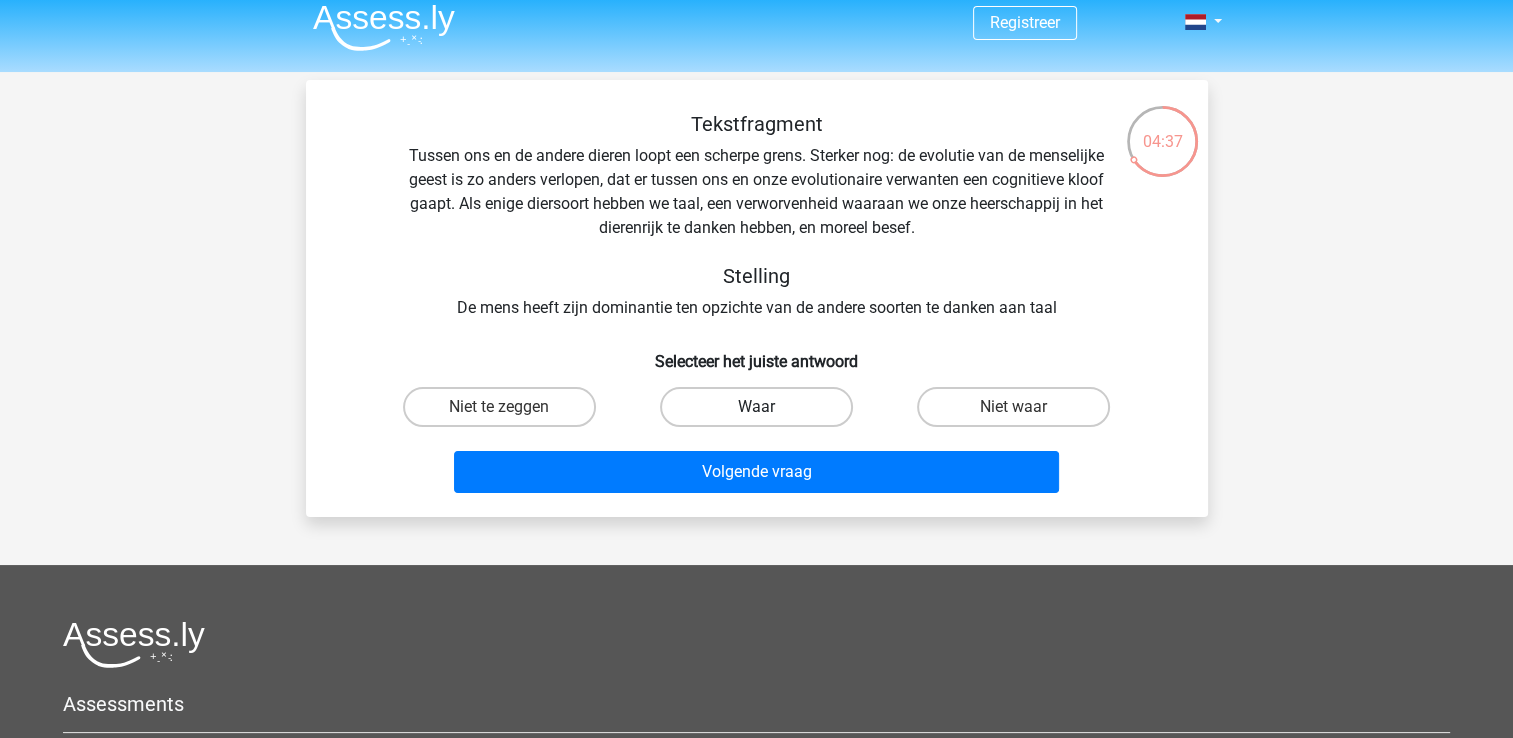click on "Waar" at bounding box center [756, 407] 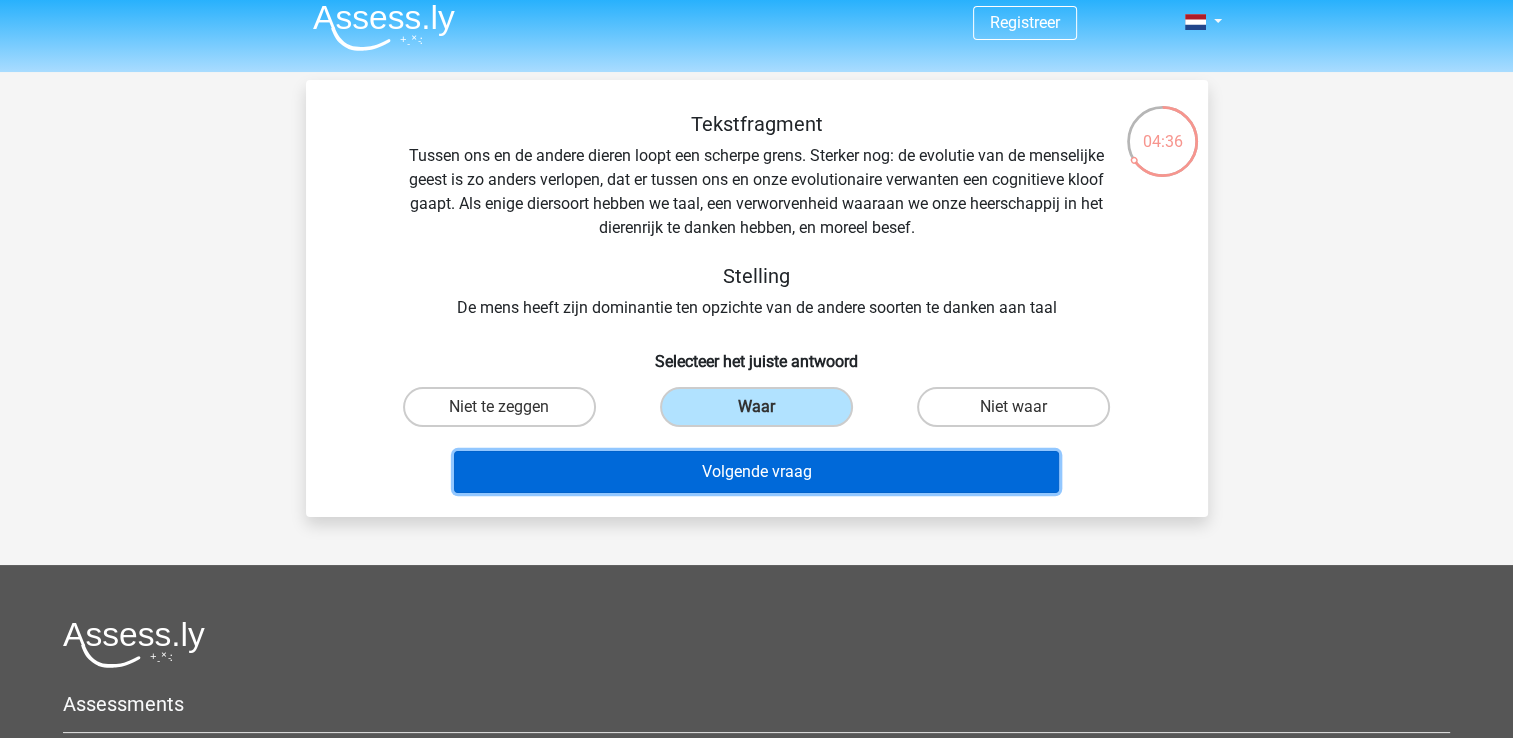 click on "Volgende vraag" at bounding box center (756, 472) 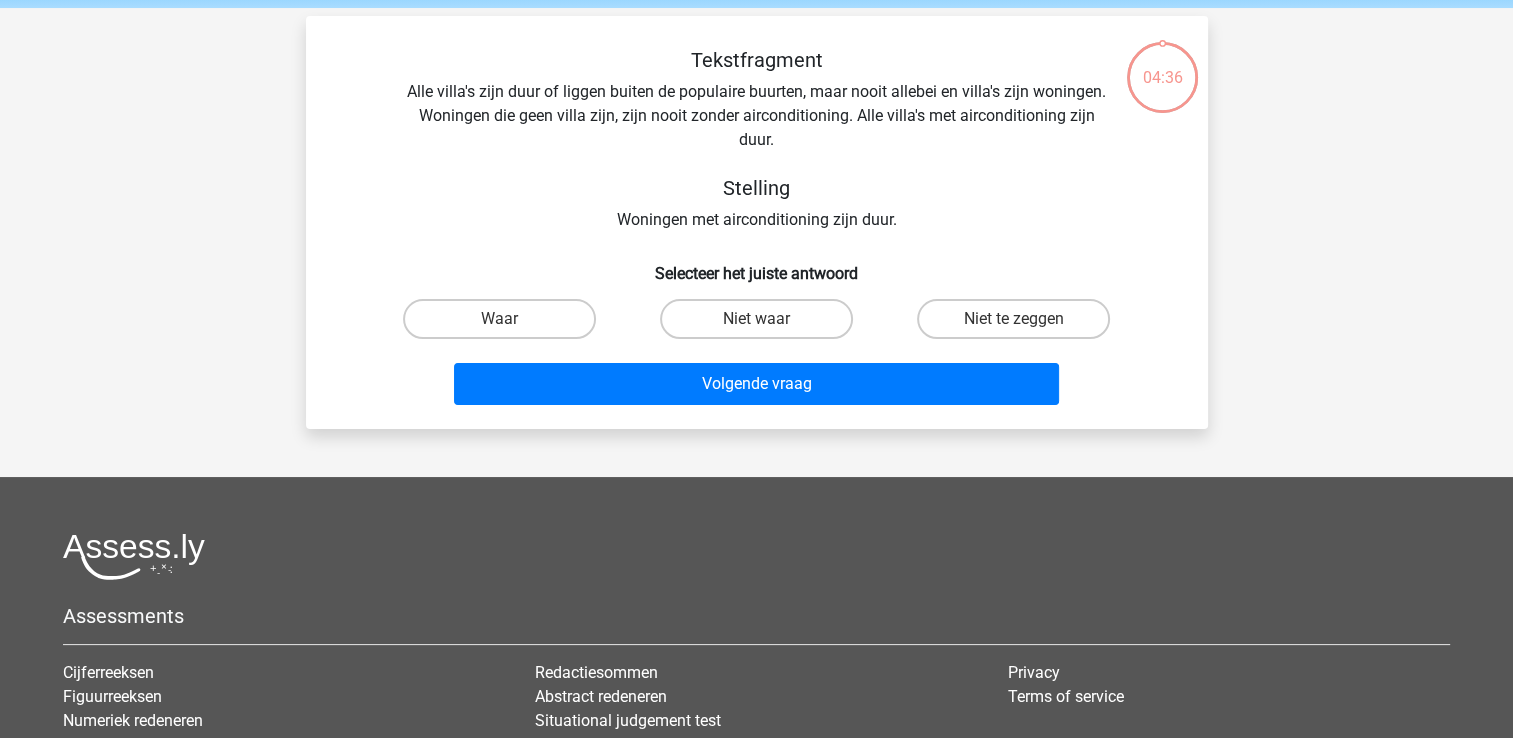 scroll, scrollTop: 92, scrollLeft: 0, axis: vertical 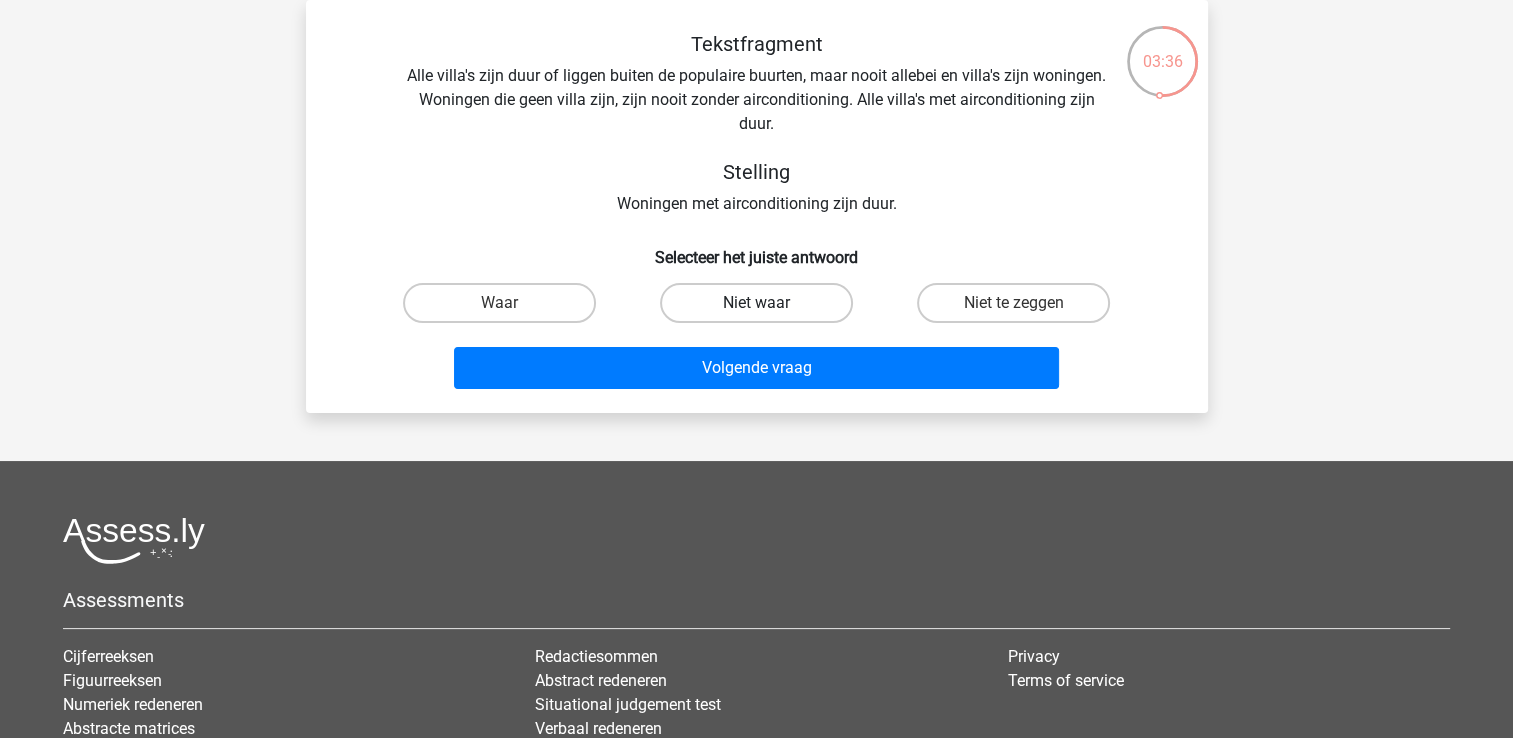 click on "Niet waar" at bounding box center (756, 303) 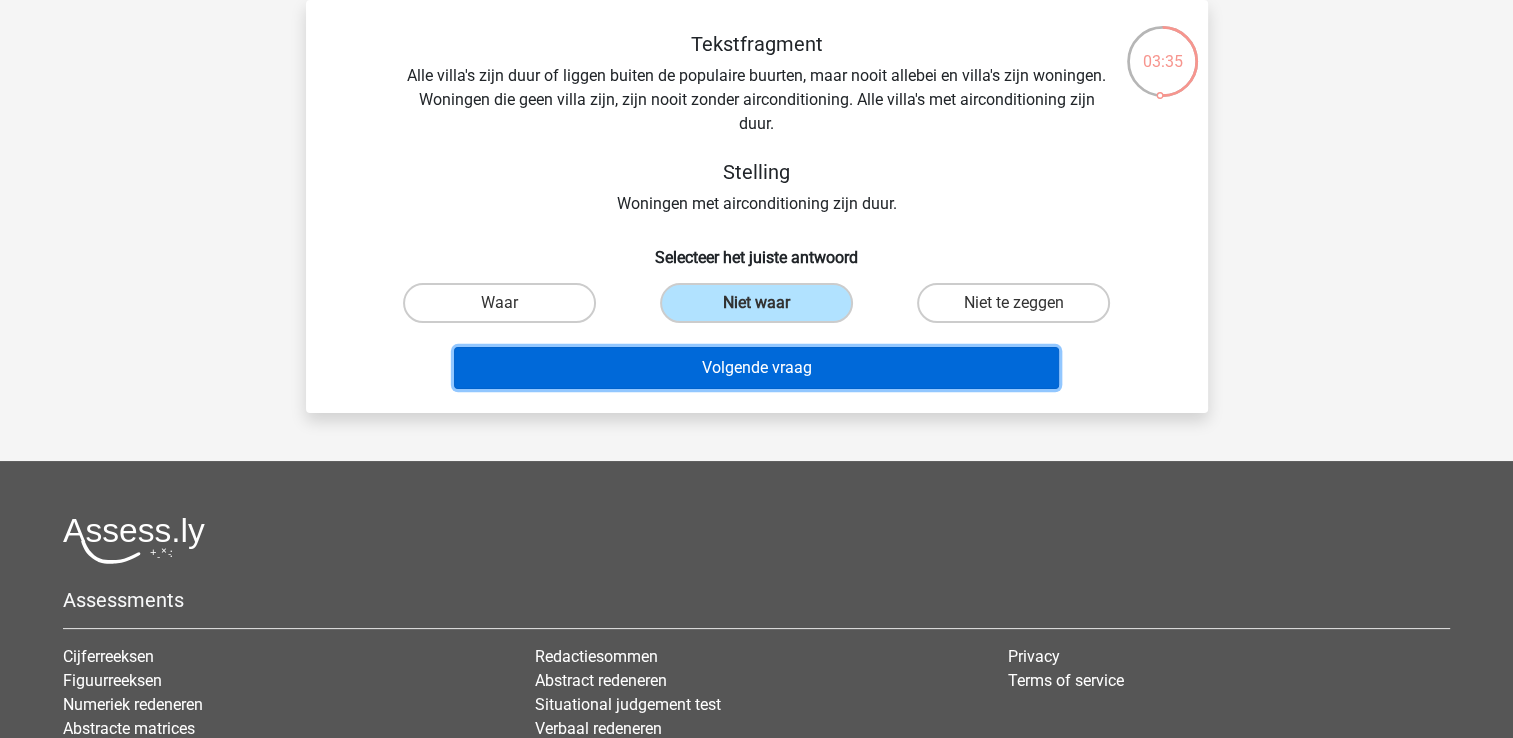 click on "Volgende vraag" at bounding box center (756, 368) 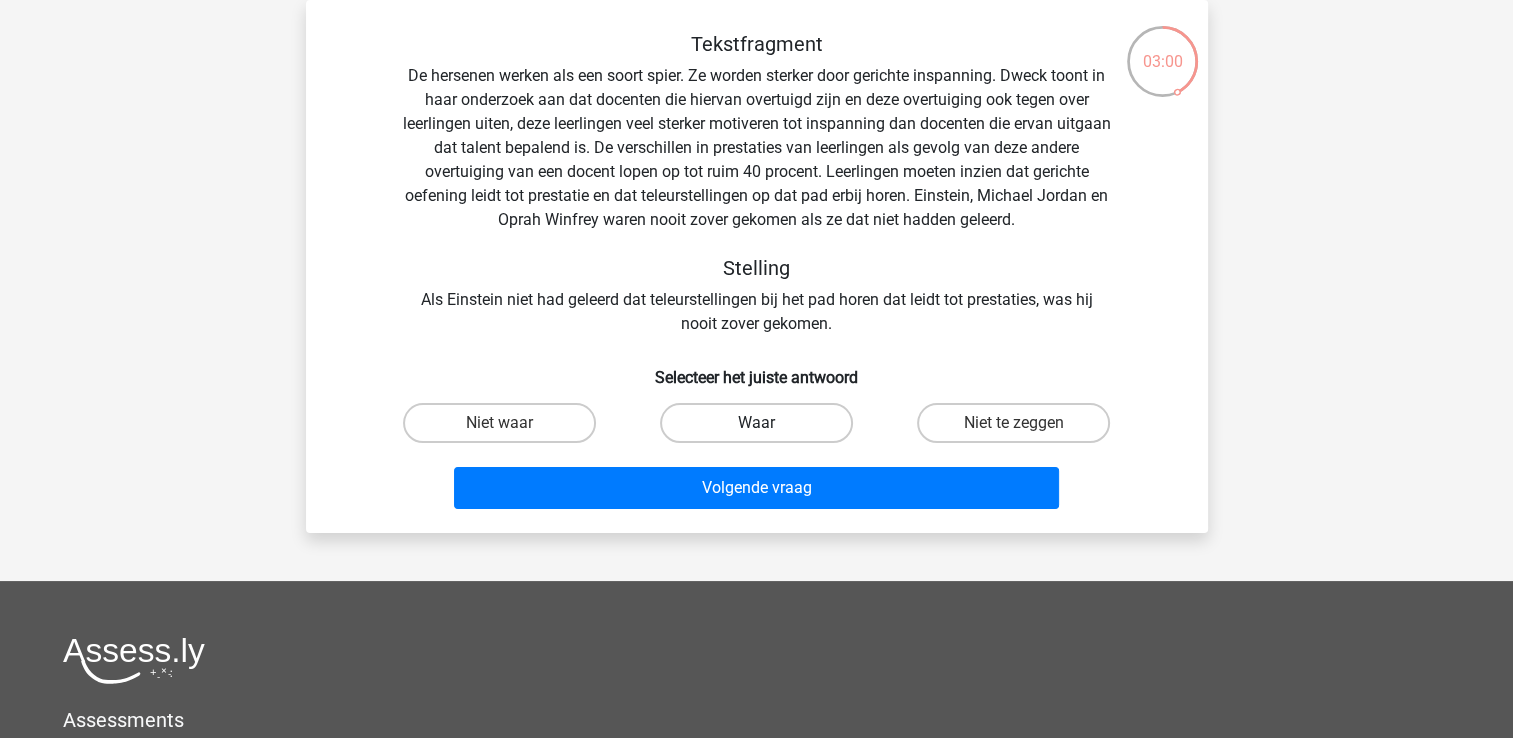 click on "Waar" at bounding box center (756, 423) 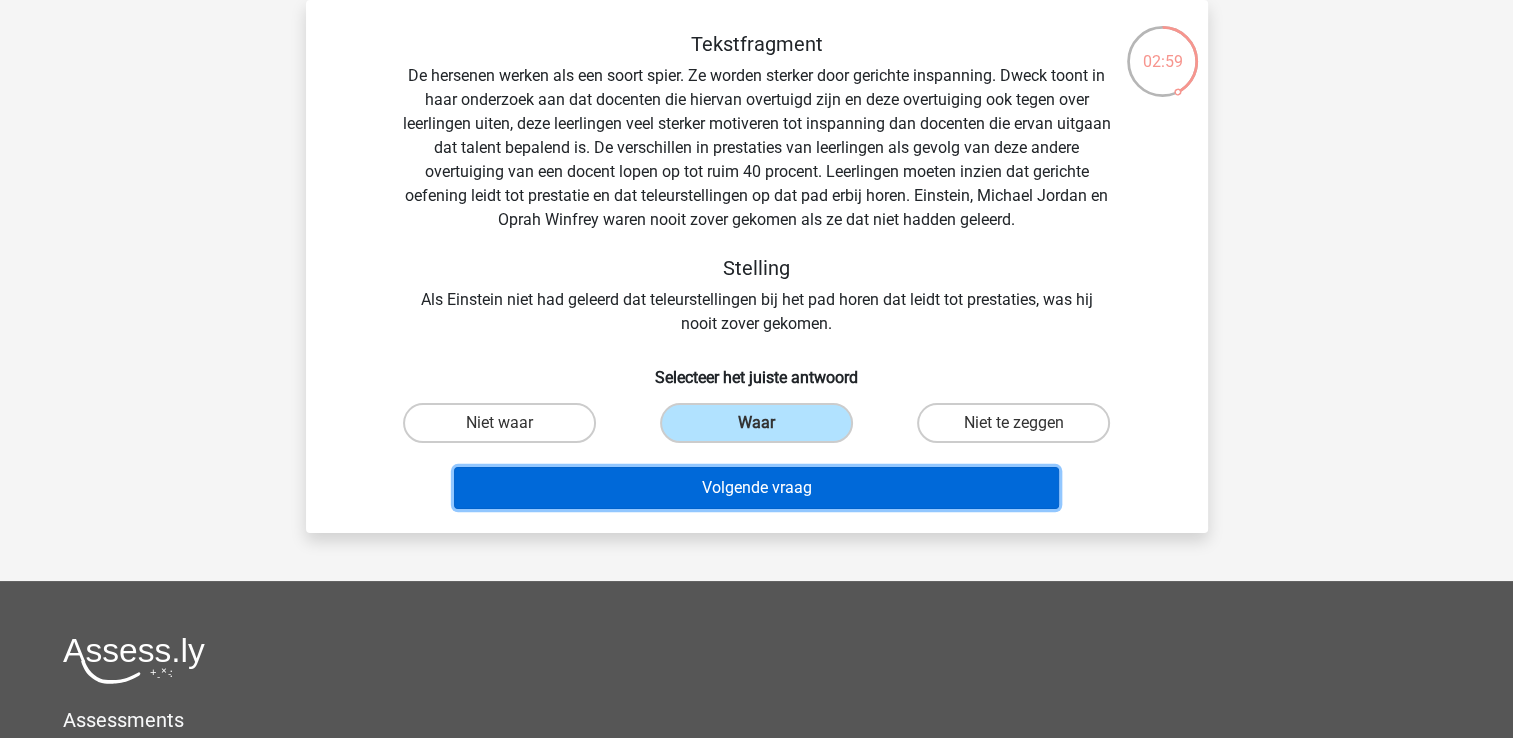 click on "Volgende vraag" at bounding box center (756, 488) 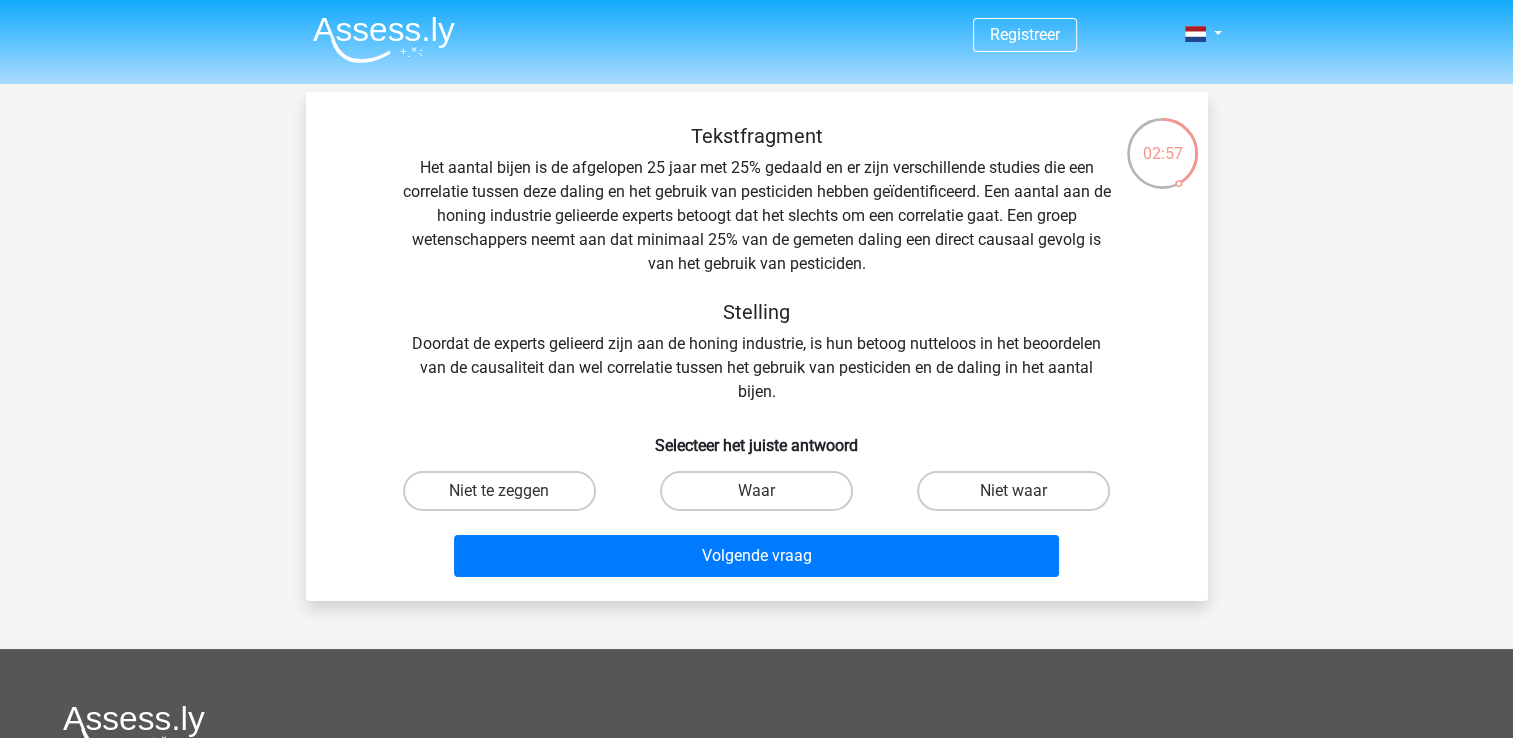 scroll, scrollTop: 0, scrollLeft: 0, axis: both 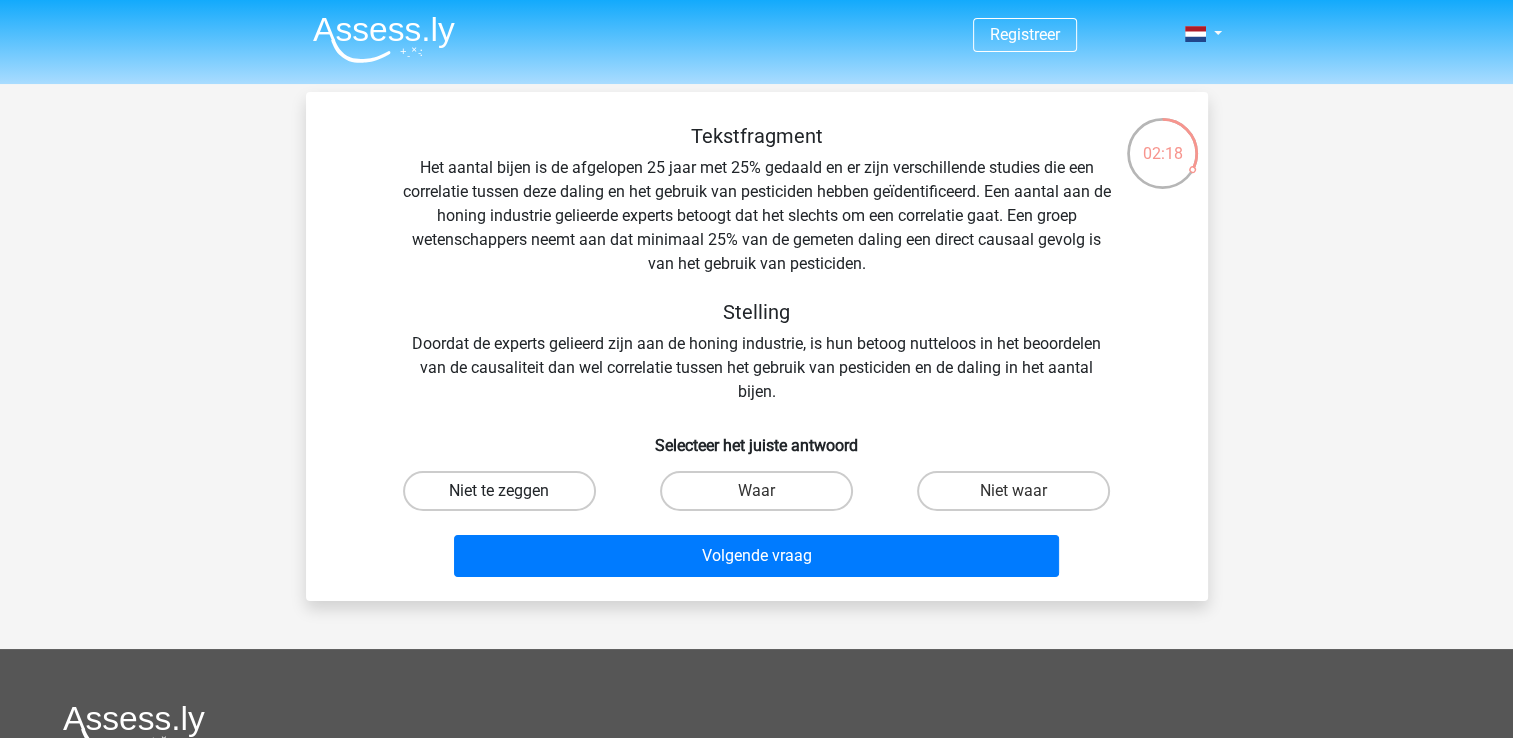 click on "Niet te zeggen" at bounding box center [499, 491] 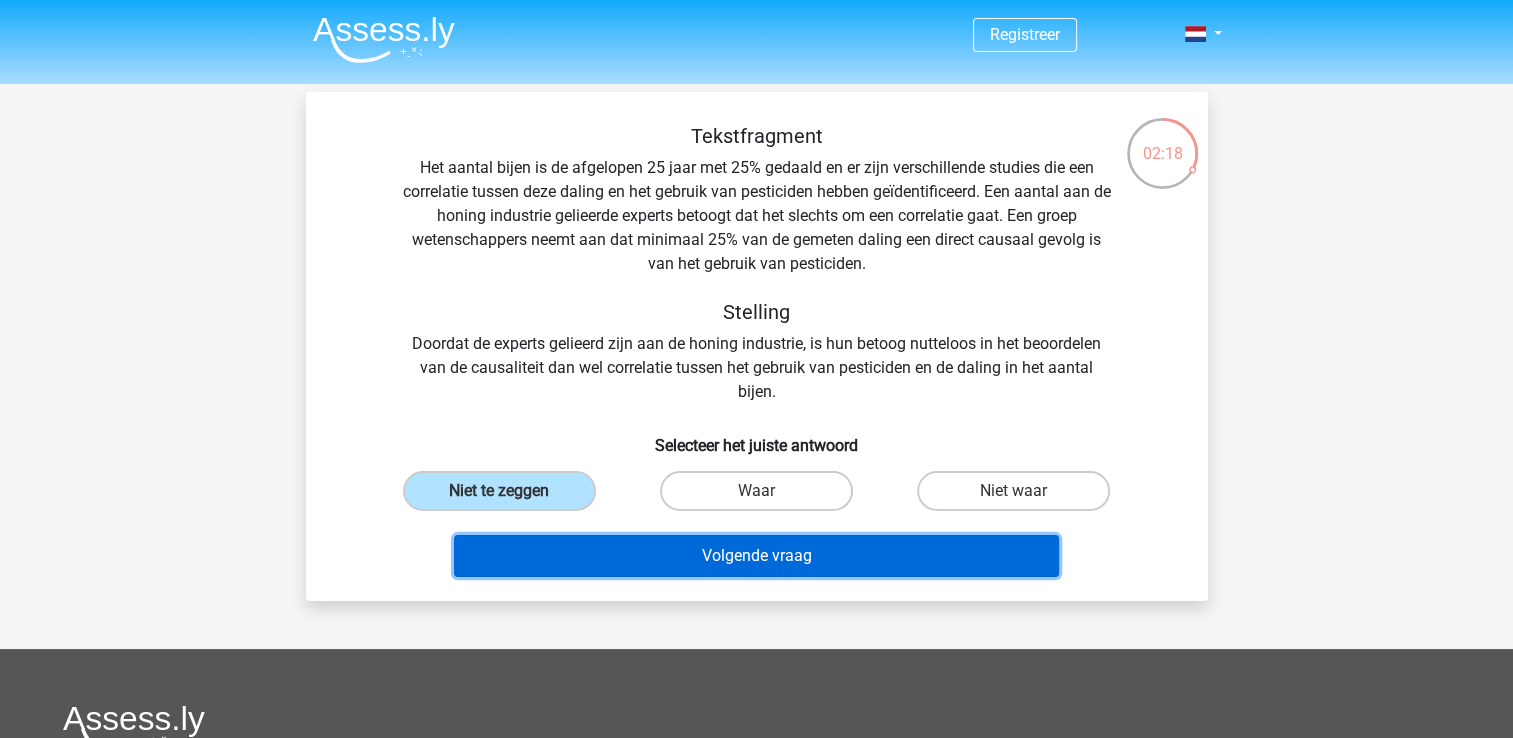click on "Volgende vraag" at bounding box center [756, 556] 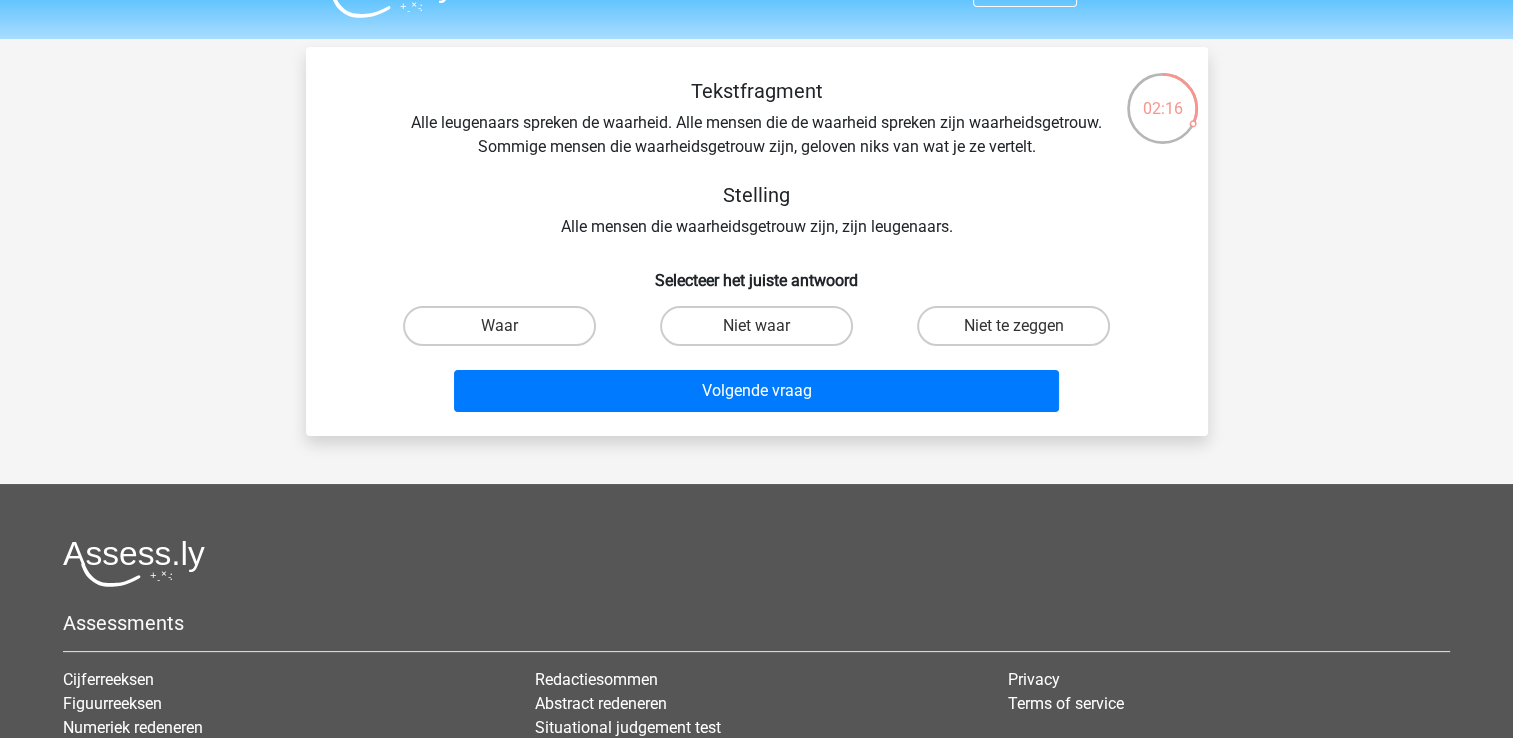 scroll, scrollTop: 44, scrollLeft: 0, axis: vertical 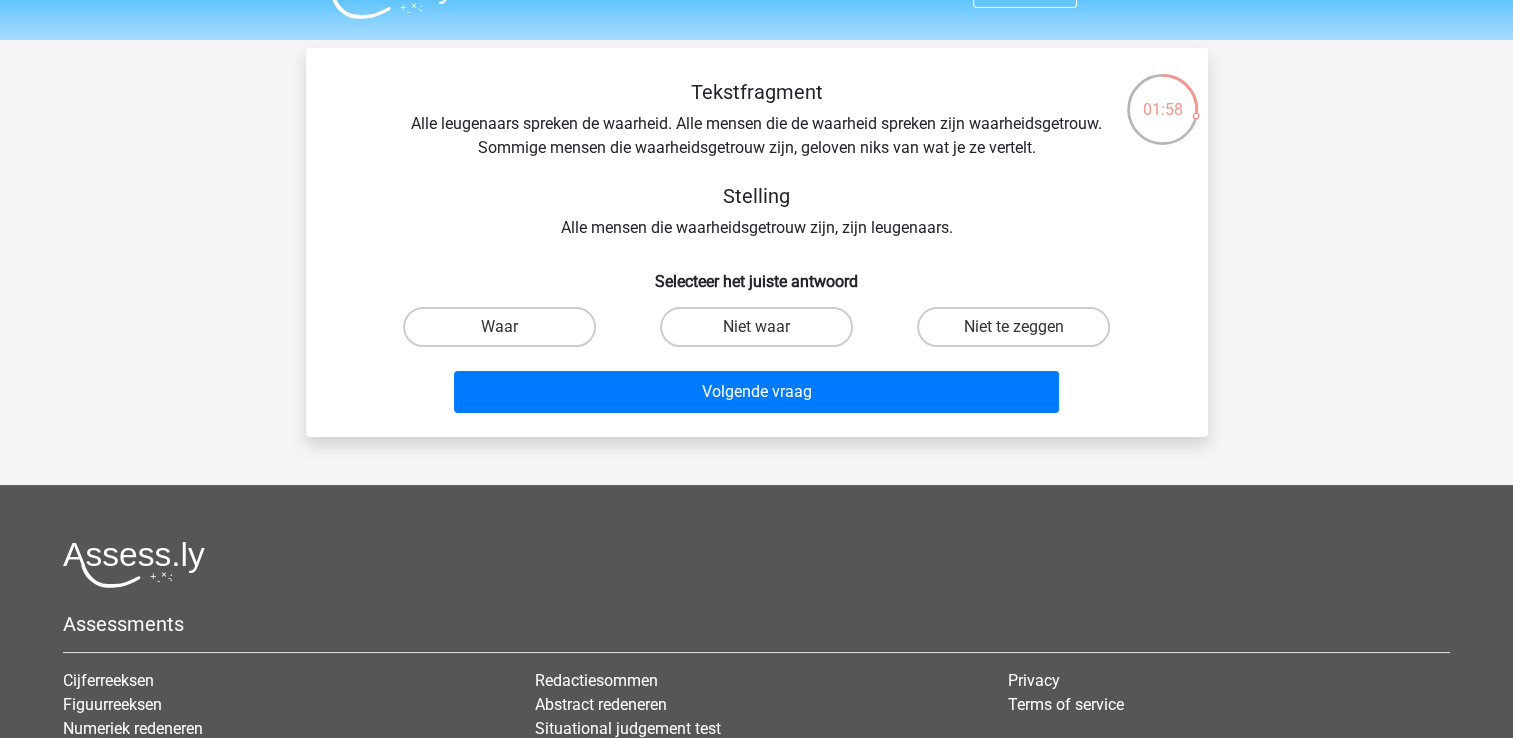click on "Selecteer het juiste antwoord" at bounding box center [757, 273] 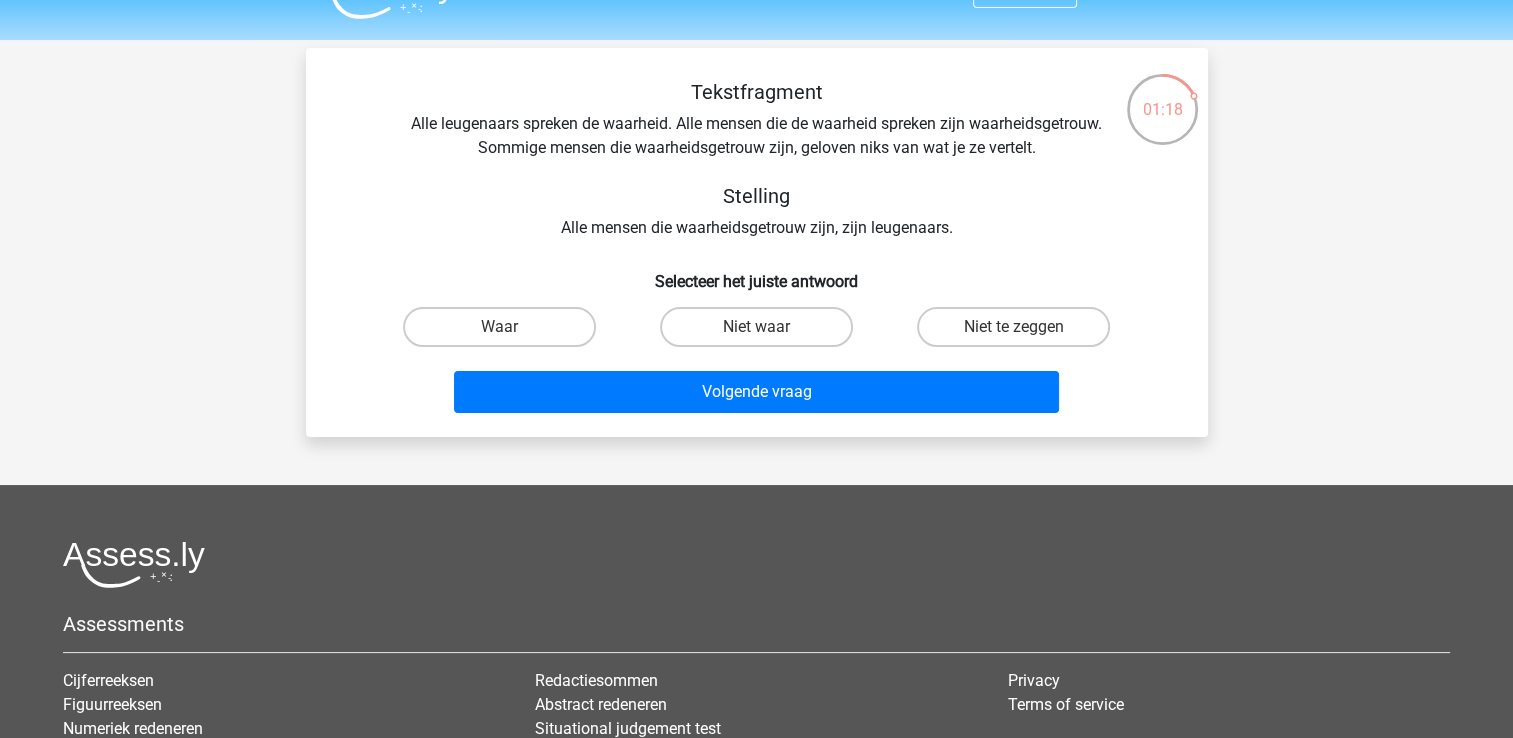 click on "Selecteer het juiste antwoord" at bounding box center [757, 273] 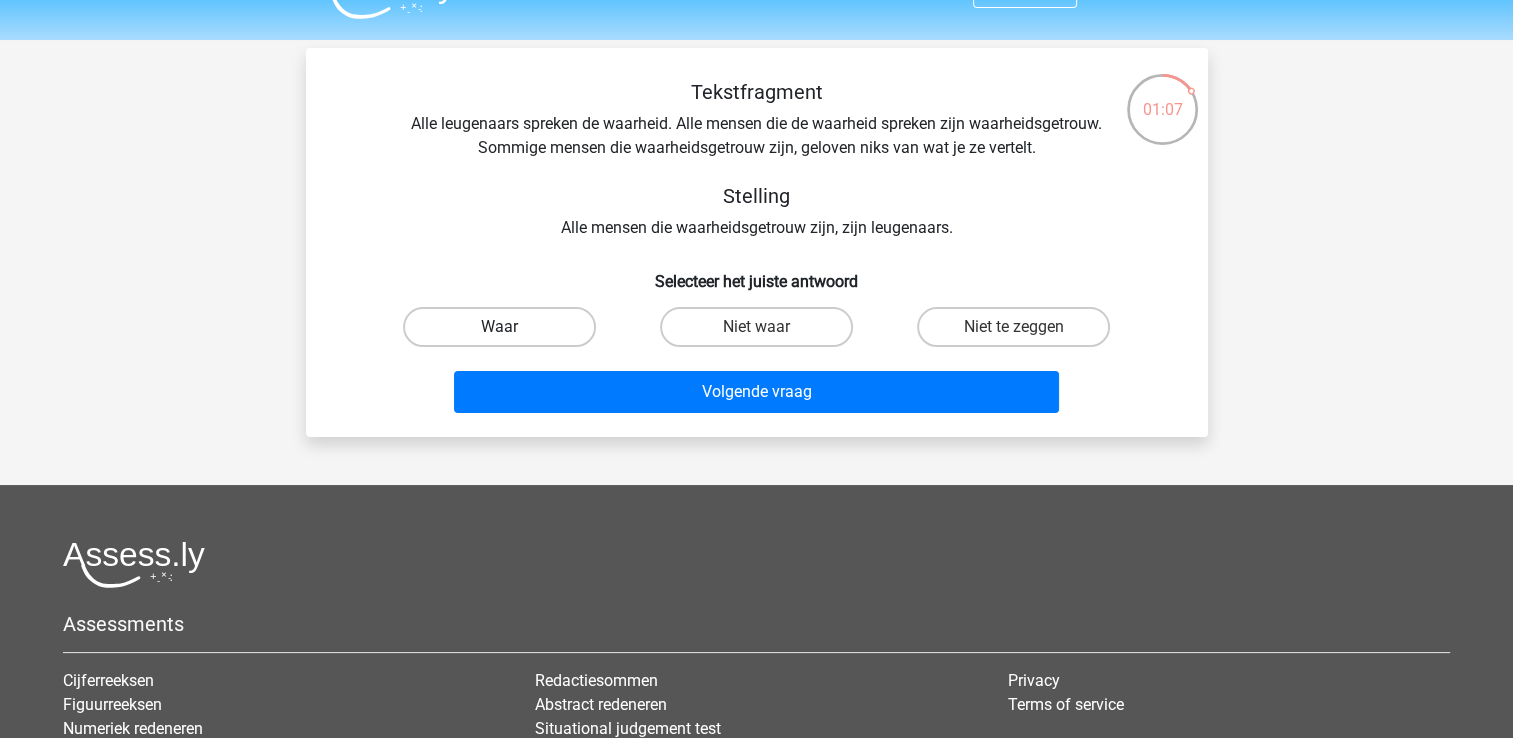 click on "Waar" at bounding box center [499, 327] 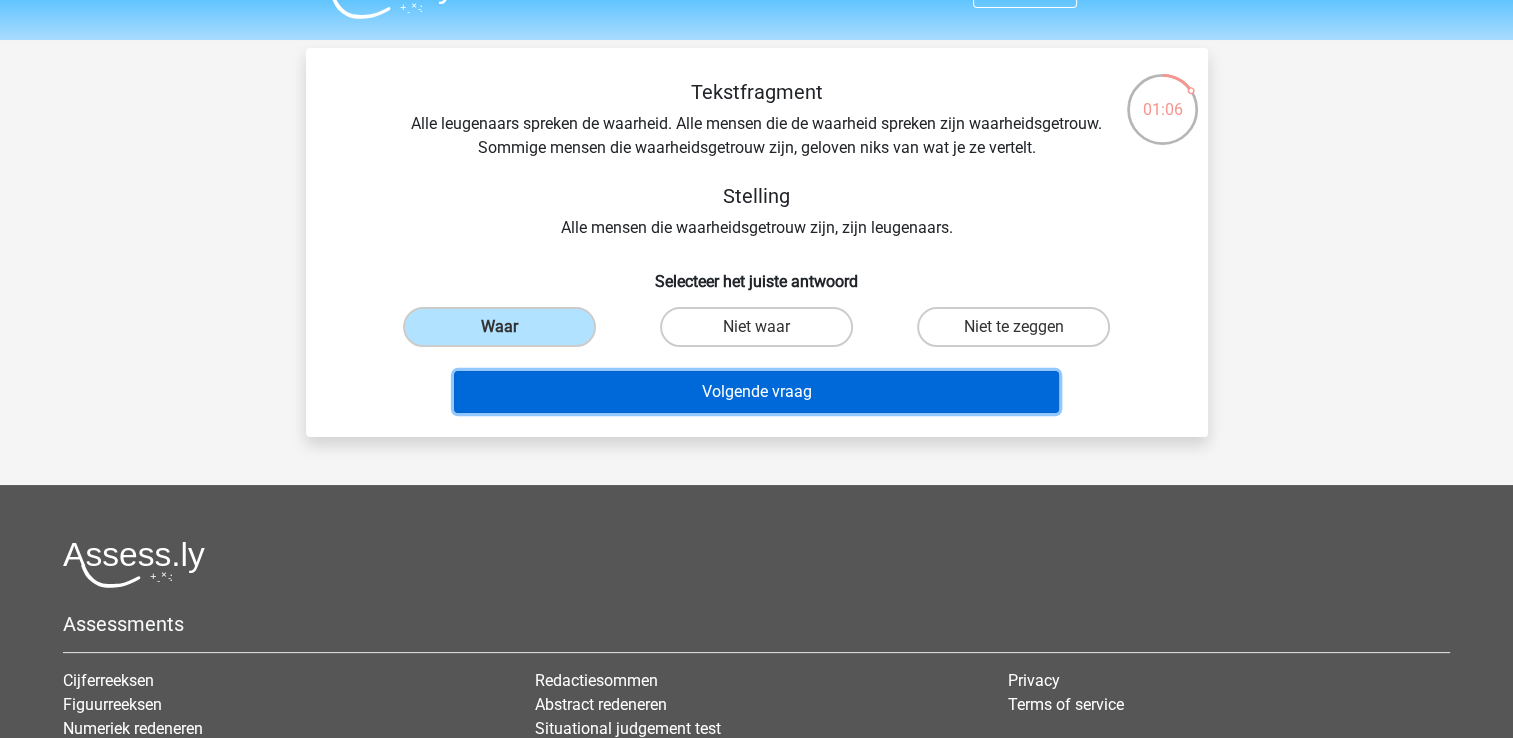 click on "Volgende vraag" at bounding box center (756, 392) 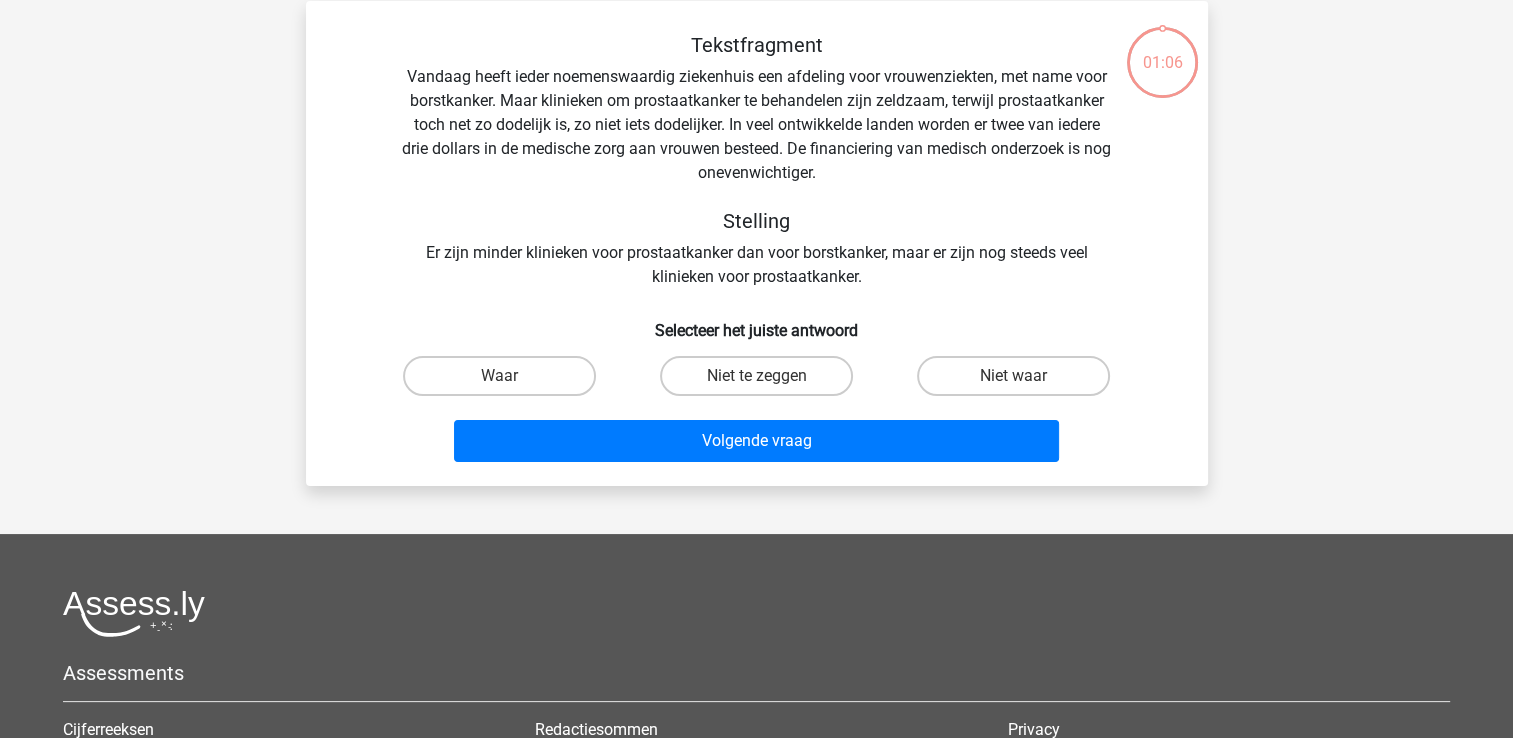 scroll, scrollTop: 92, scrollLeft: 0, axis: vertical 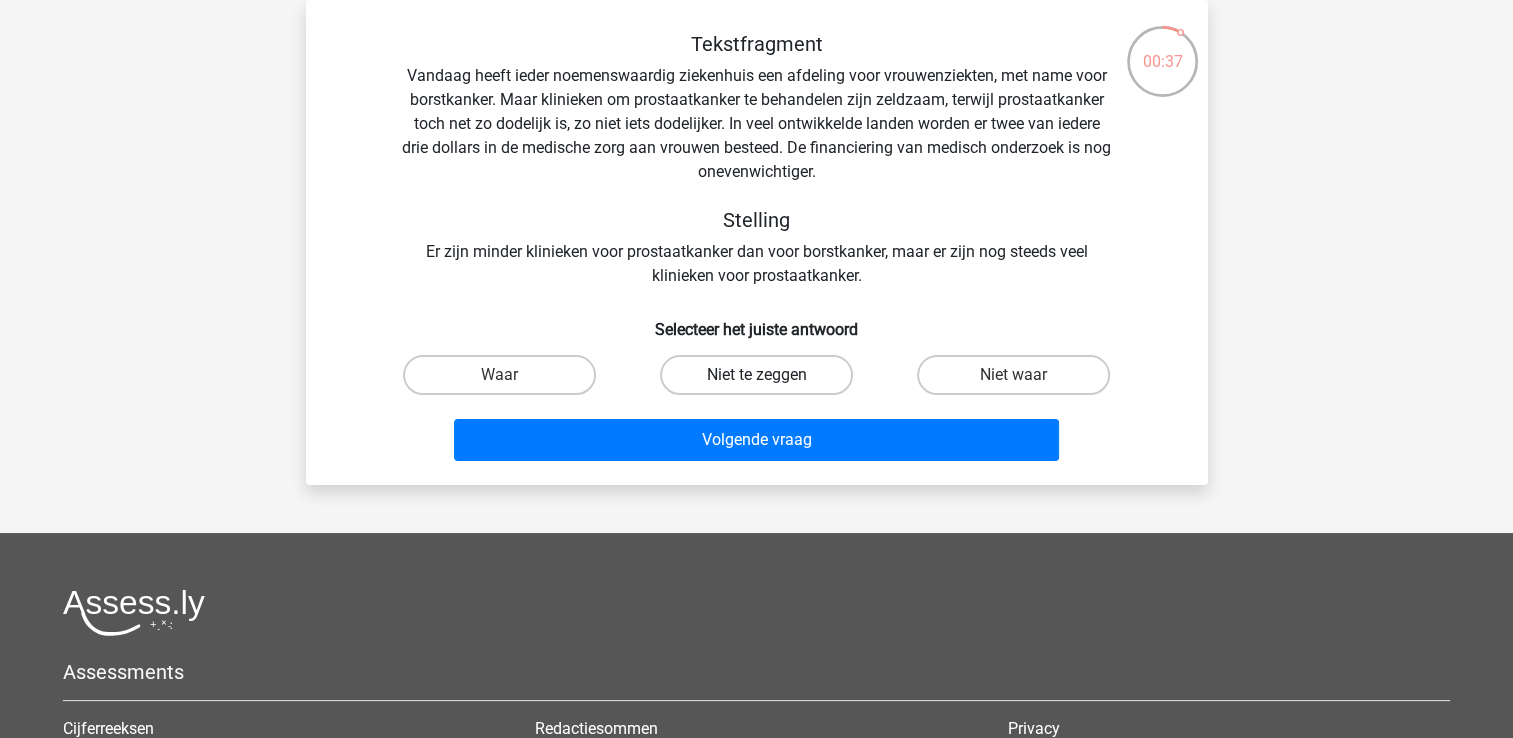 click on "Niet te zeggen" at bounding box center [756, 375] 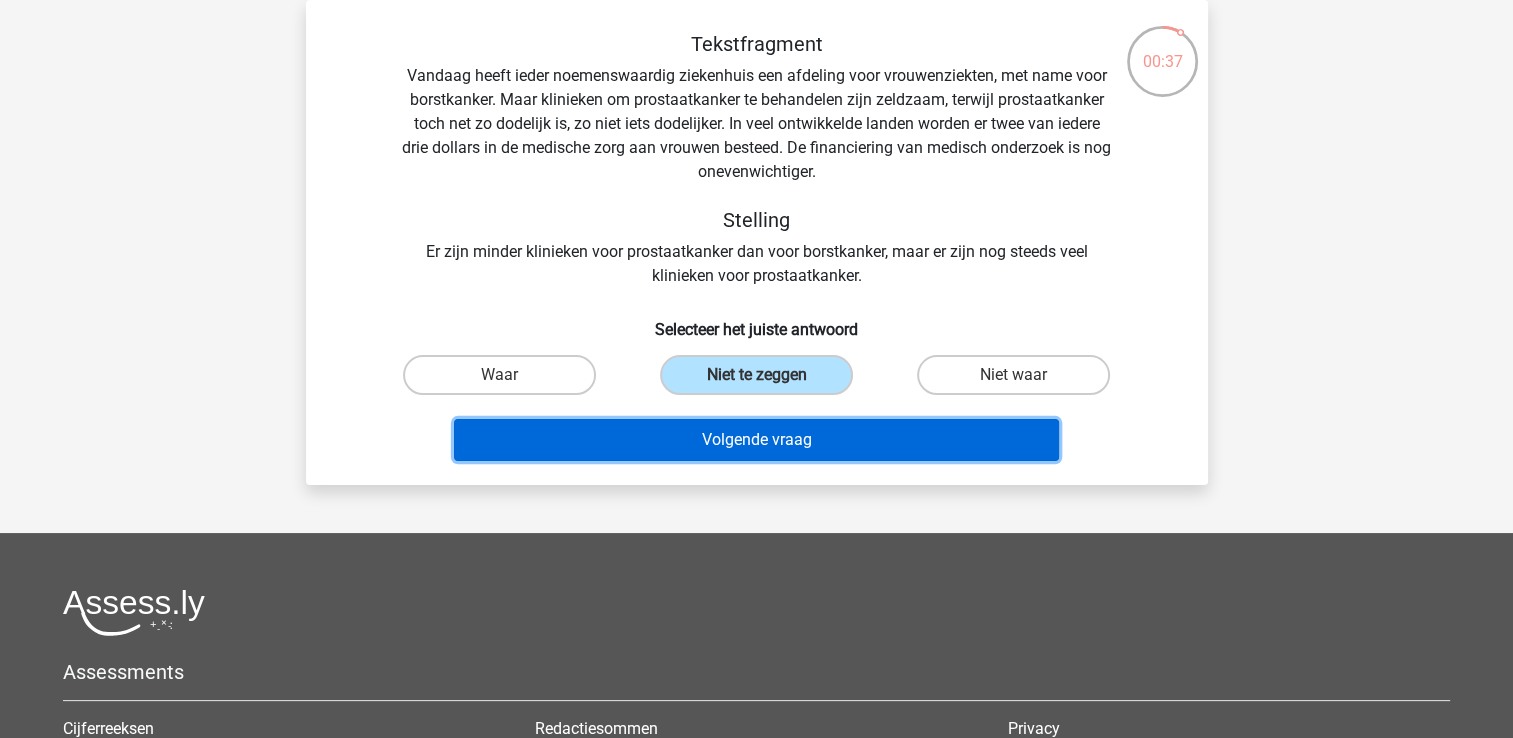click on "Volgende vraag" at bounding box center (756, 440) 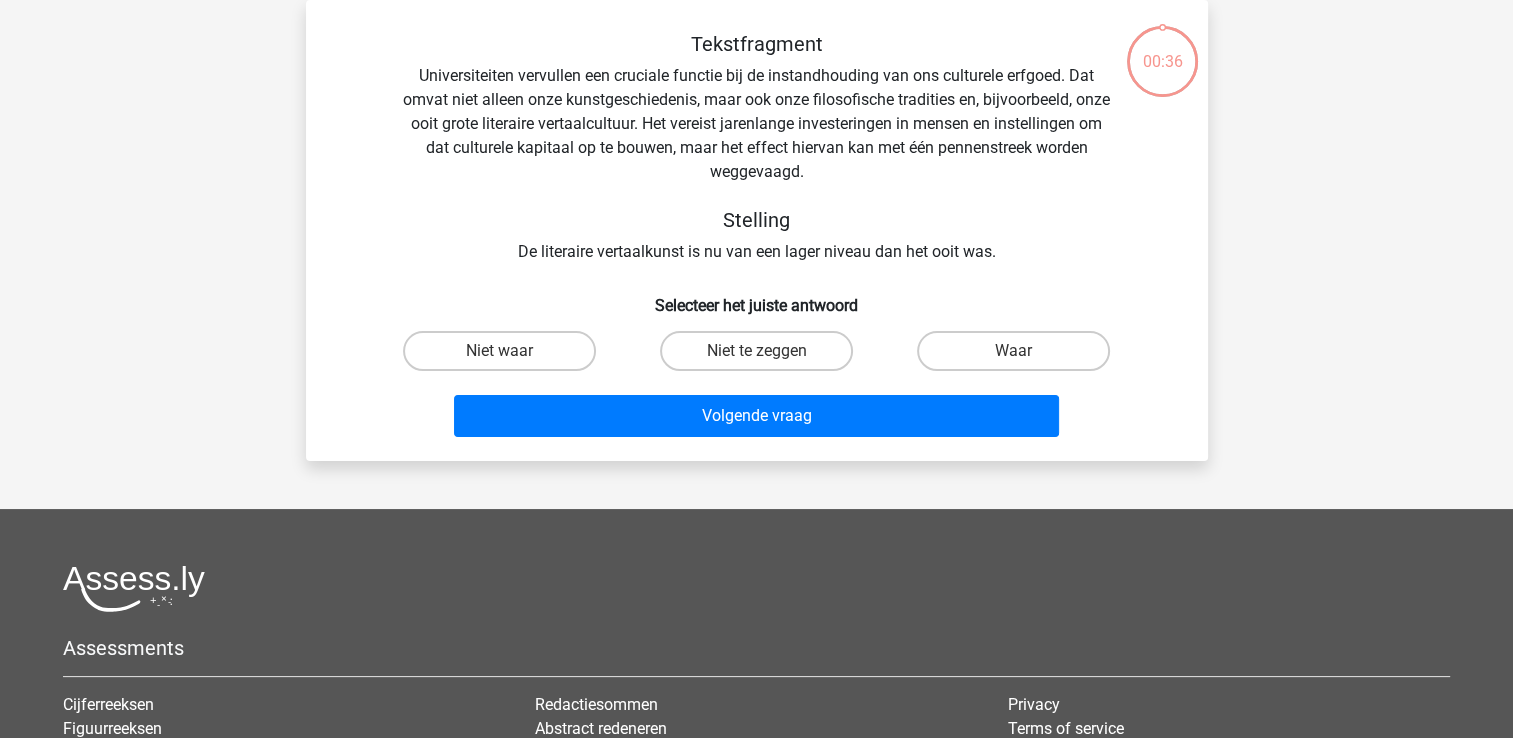 scroll, scrollTop: 0, scrollLeft: 0, axis: both 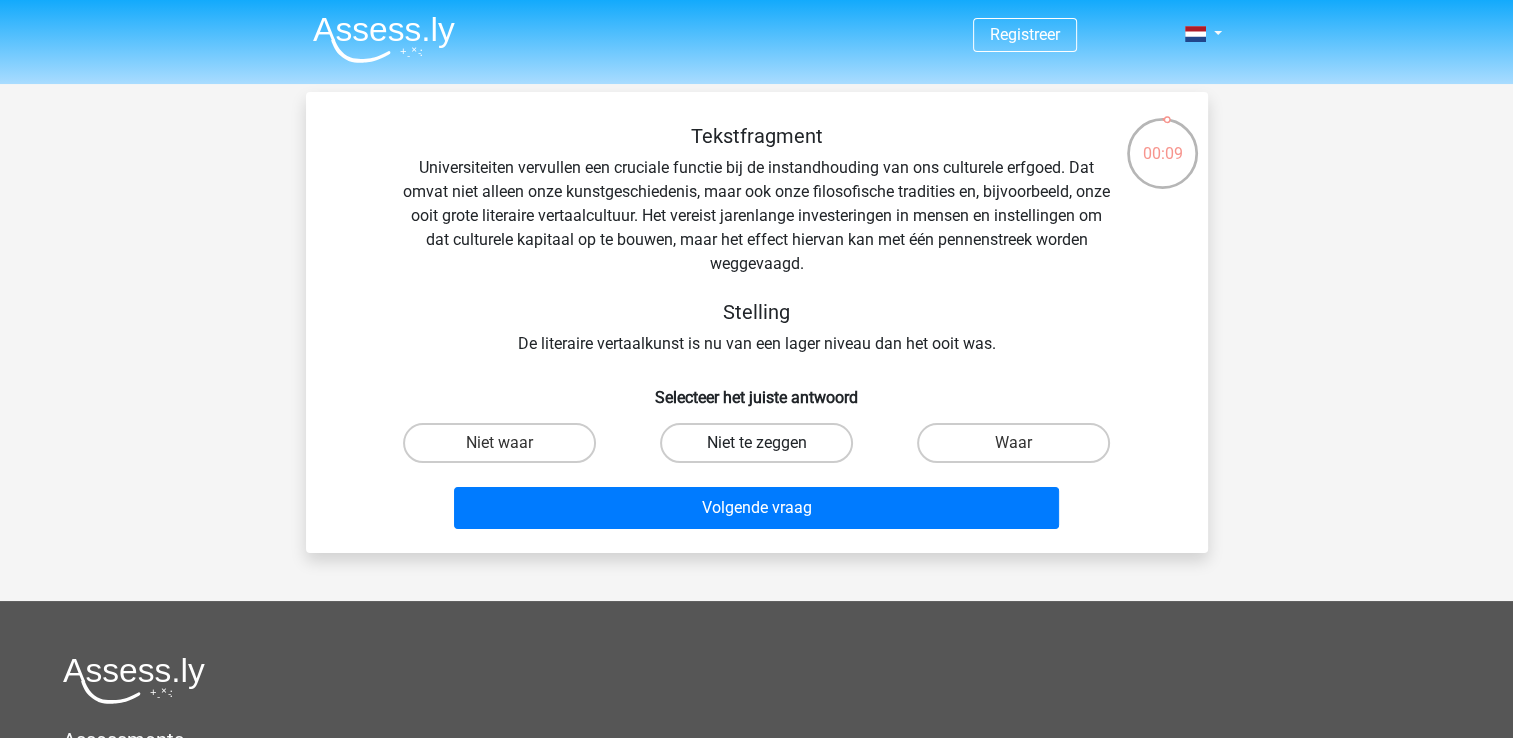 click on "Niet te zeggen" at bounding box center [756, 443] 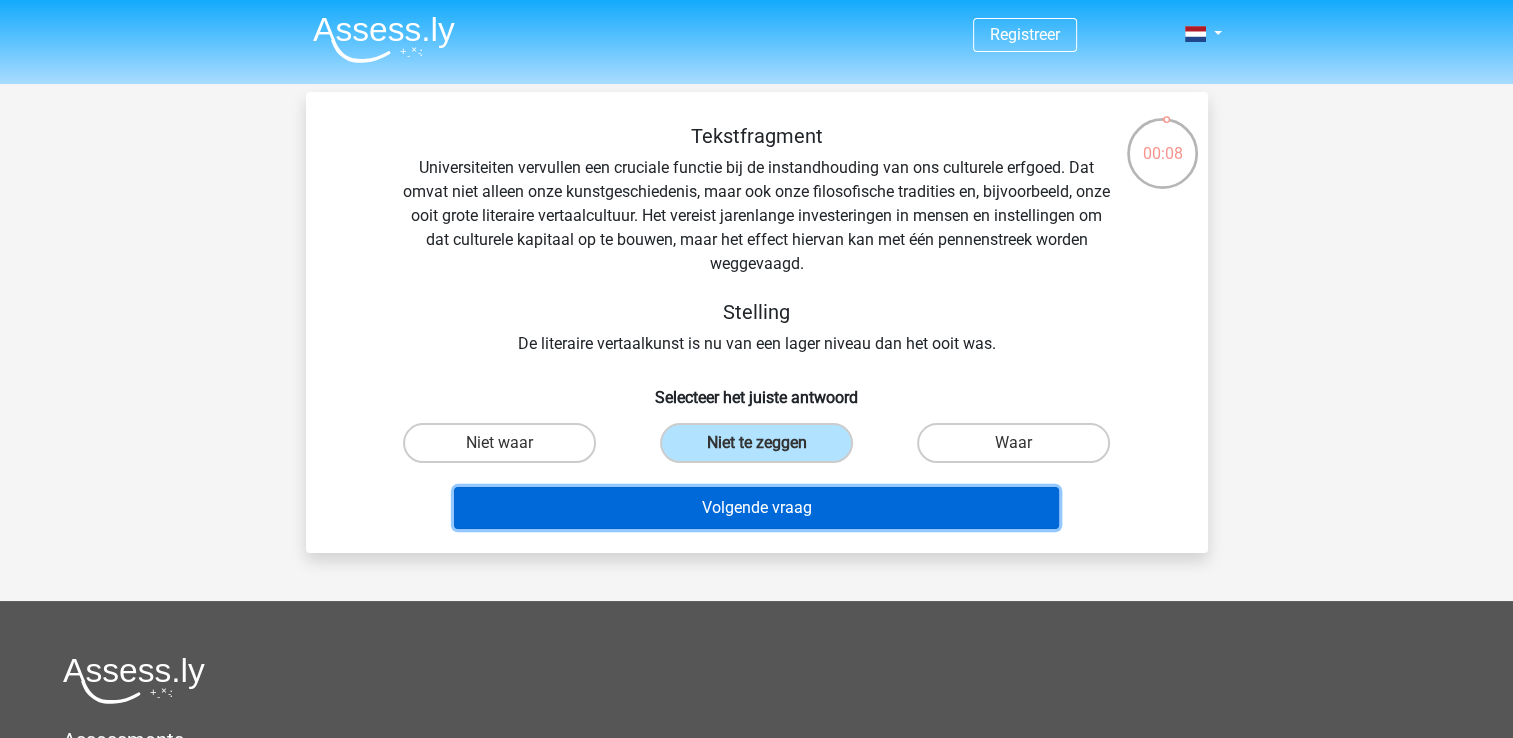 click on "Volgende vraag" at bounding box center [756, 508] 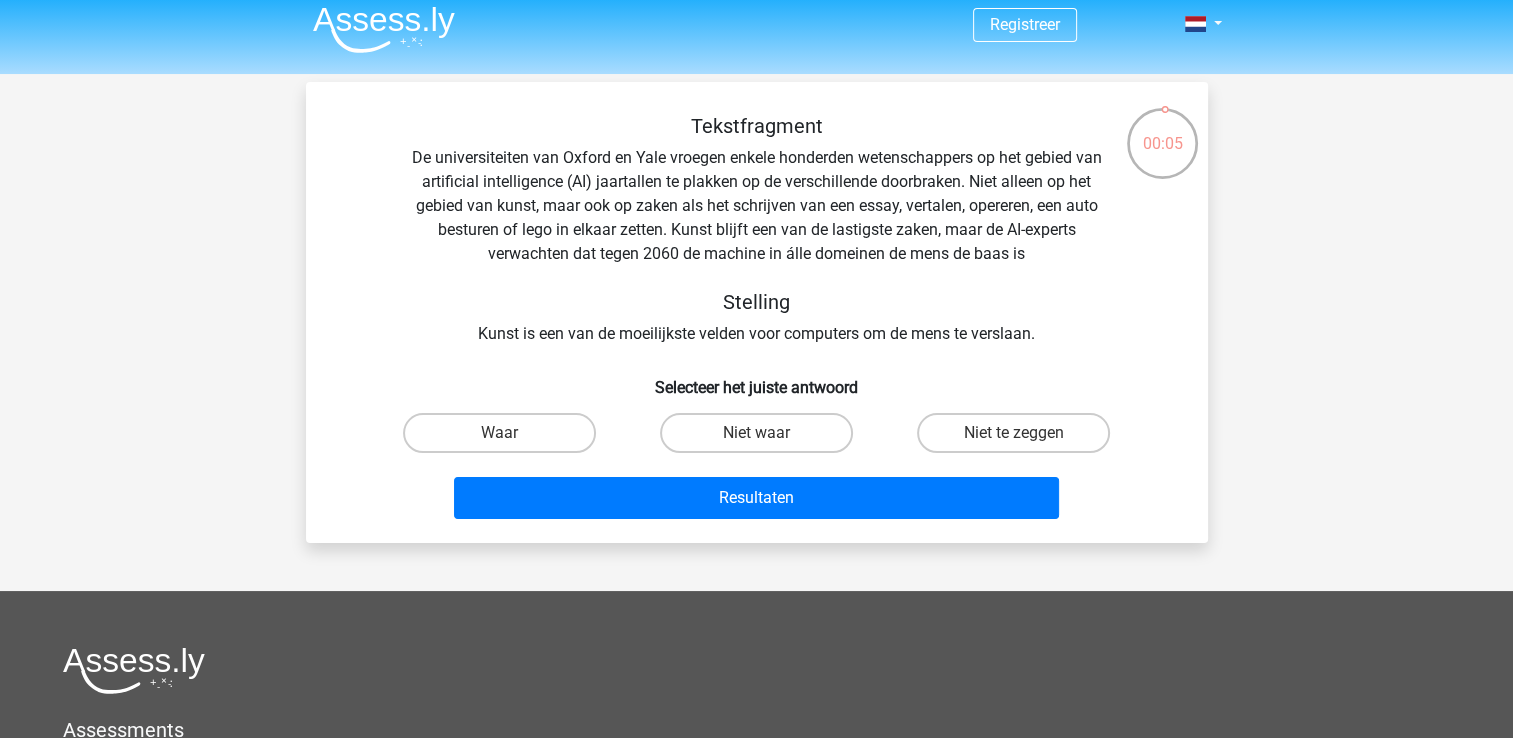 scroll, scrollTop: 9, scrollLeft: 0, axis: vertical 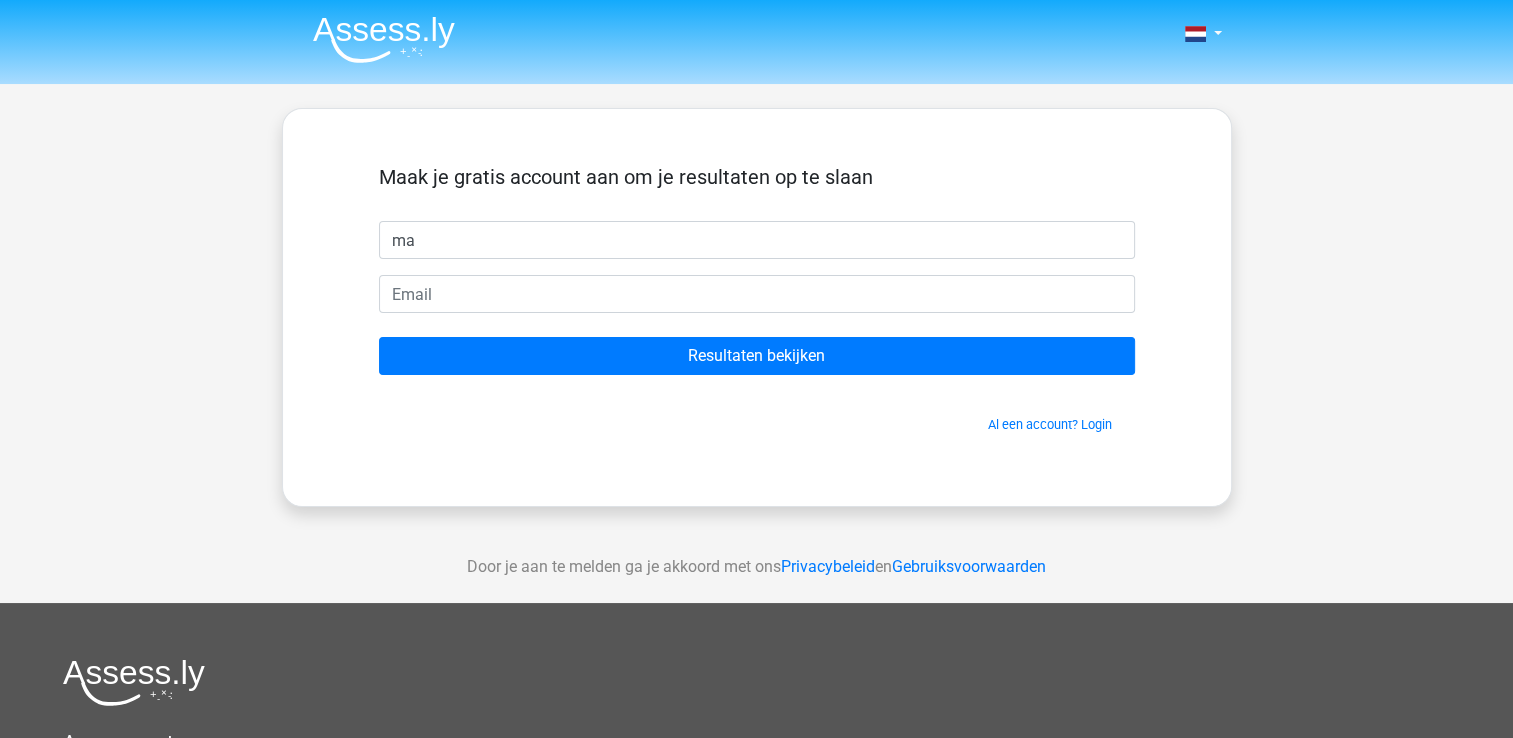 type on "m" 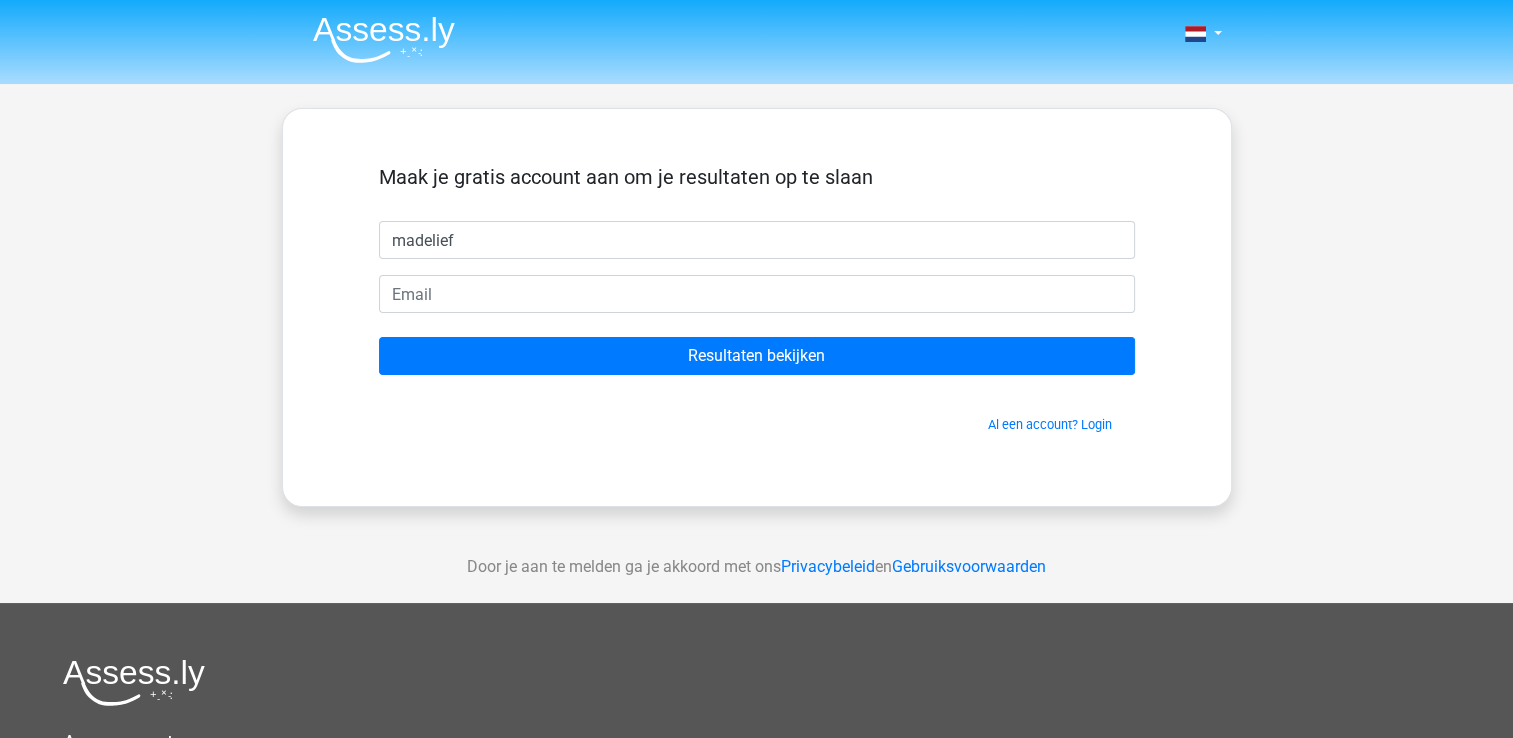 type on "madelief" 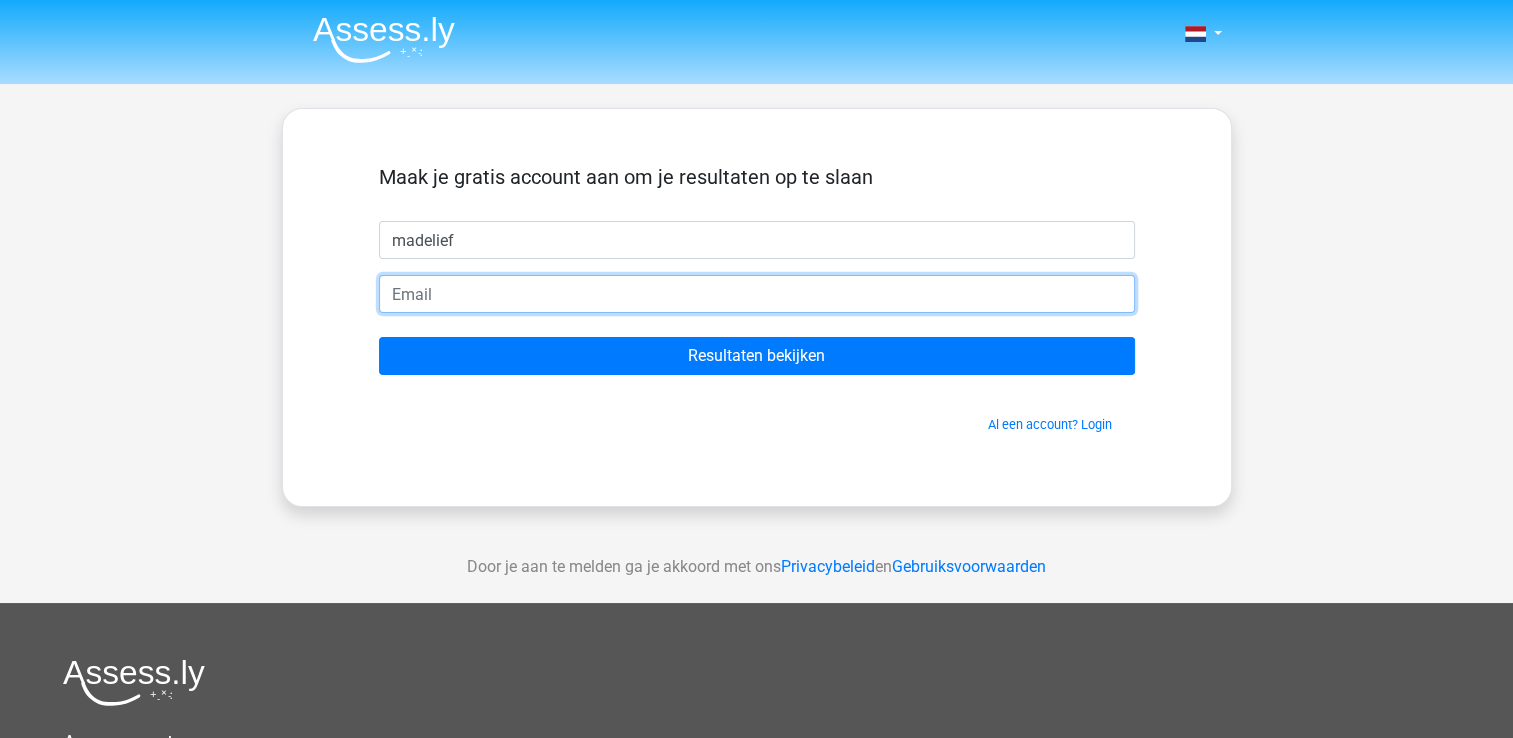 click at bounding box center [757, 294] 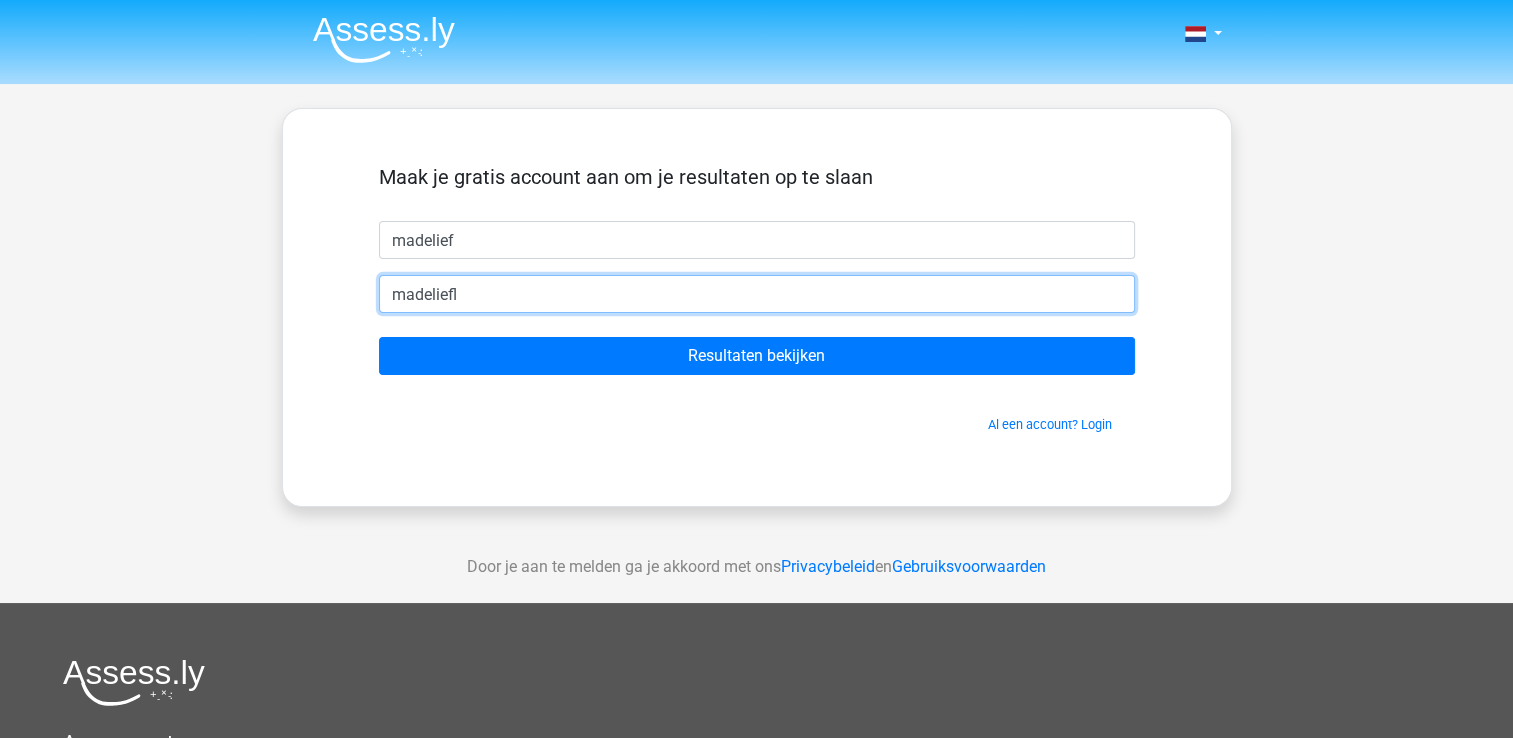 click on "madeliefl" at bounding box center (757, 294) 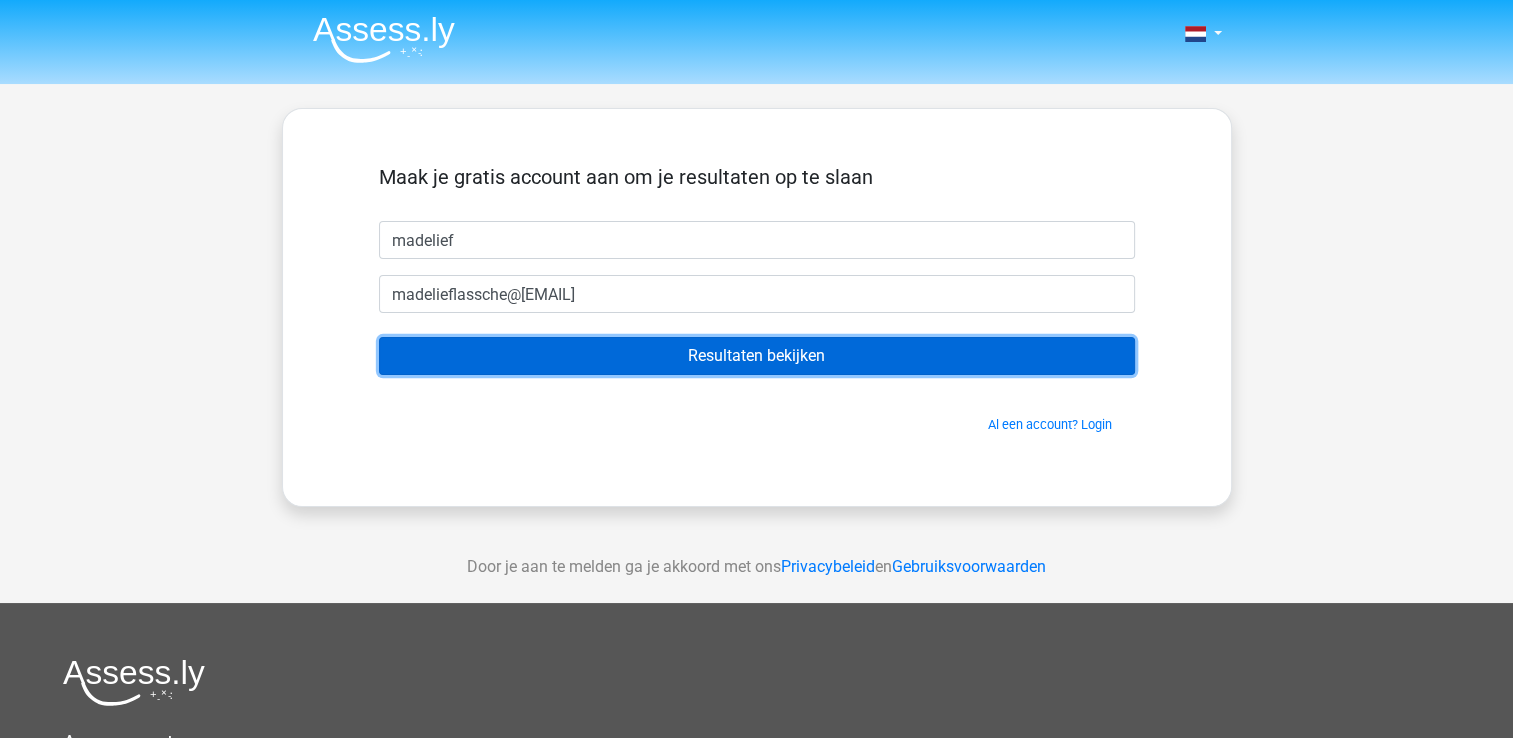 click on "Resultaten bekijken" at bounding box center [757, 356] 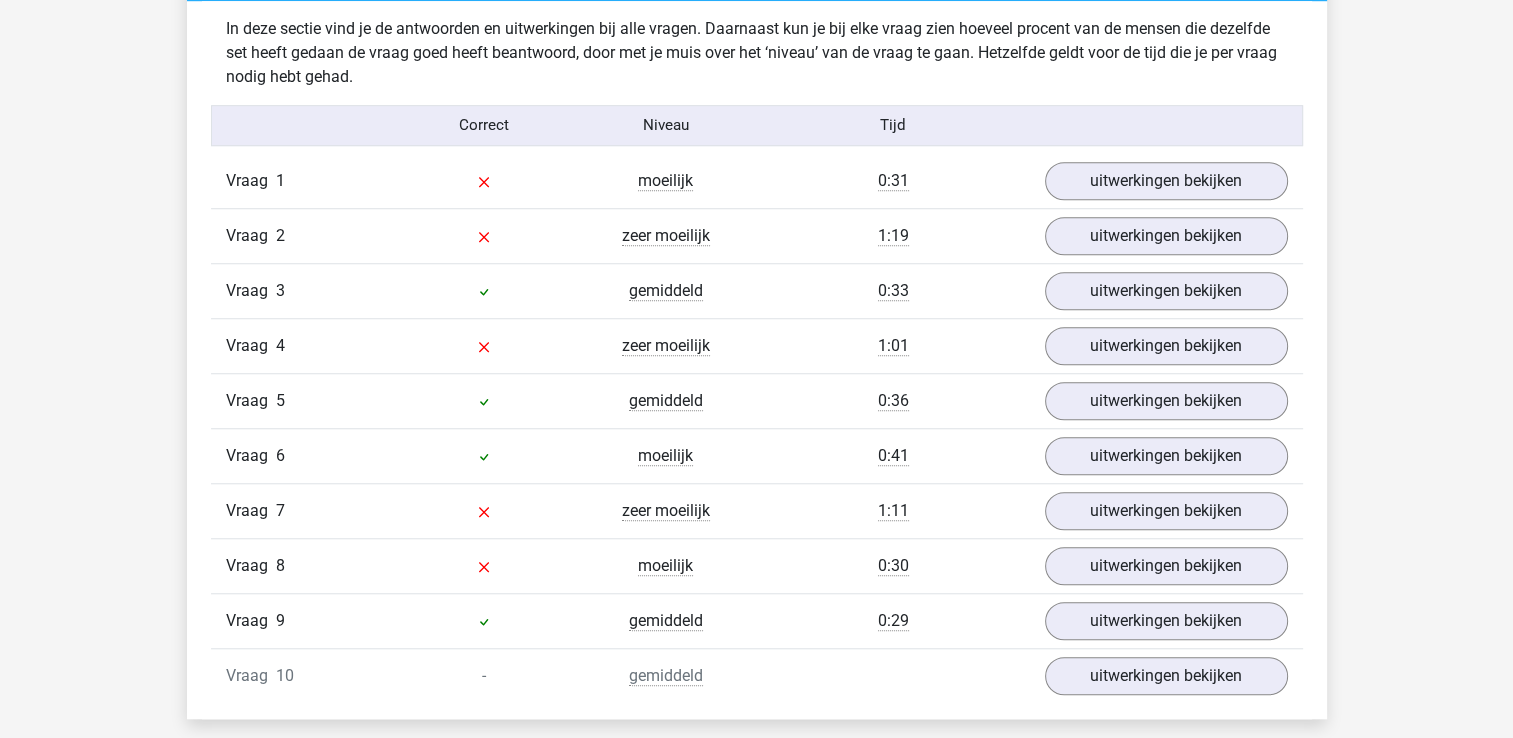 scroll, scrollTop: 1572, scrollLeft: 0, axis: vertical 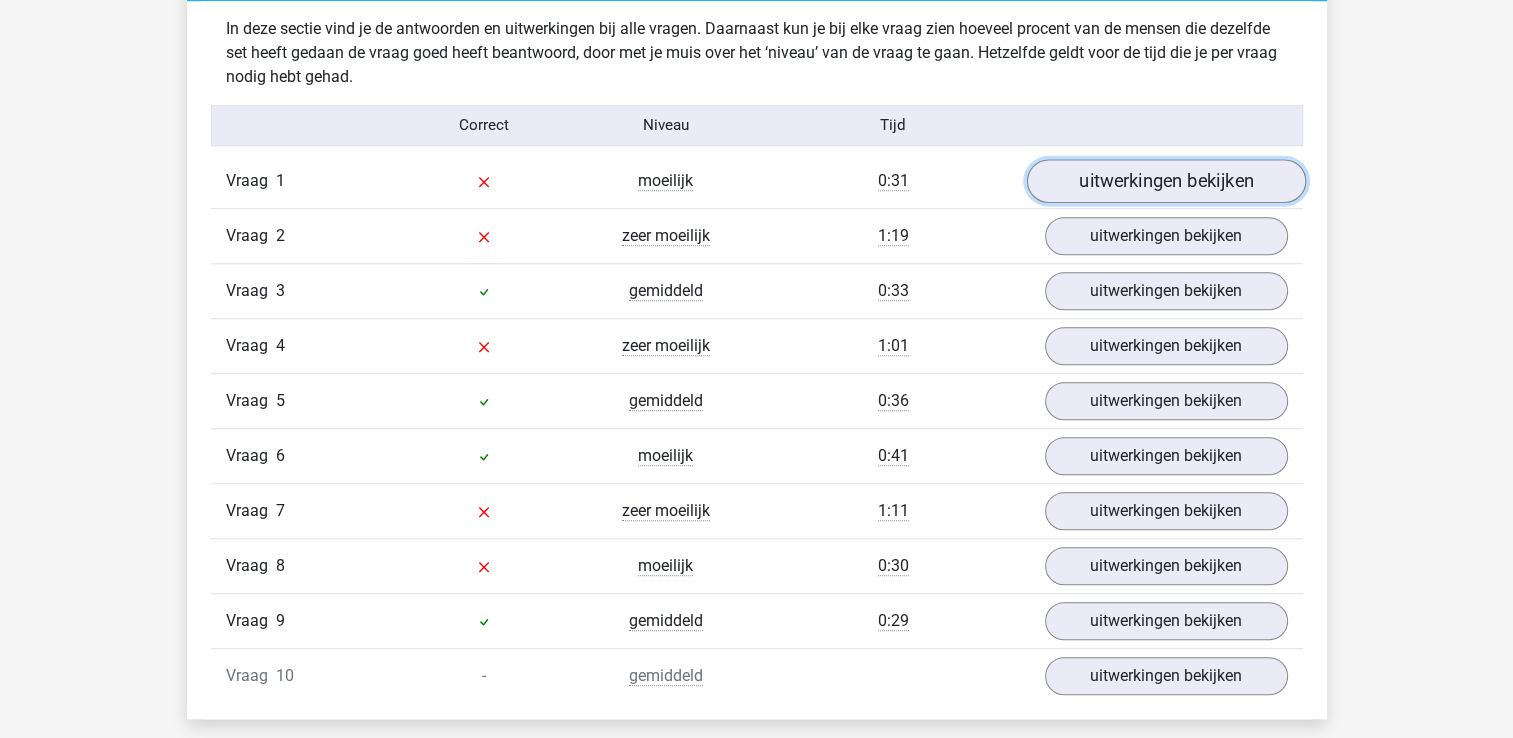 click on "uitwerkingen bekijken" at bounding box center [1165, 181] 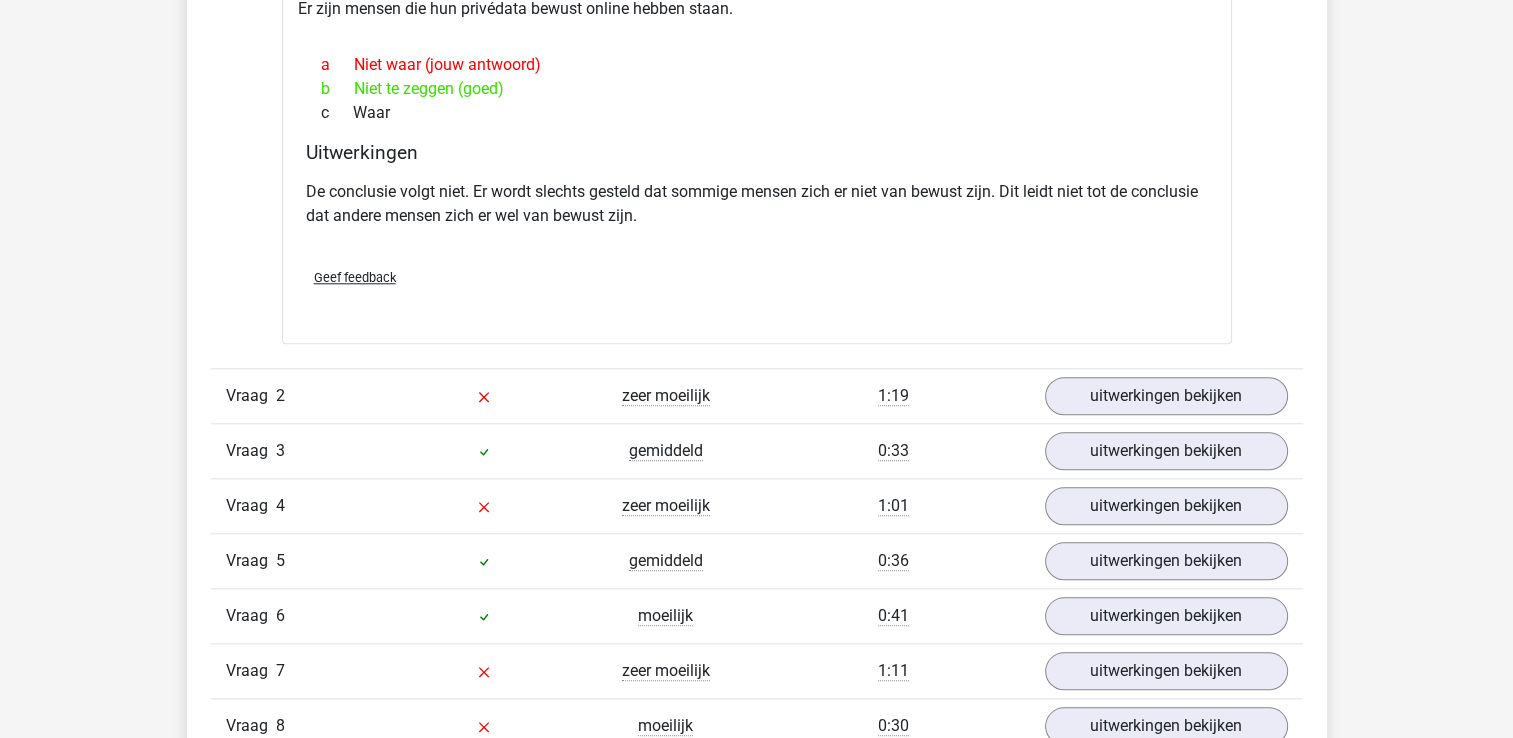 scroll, scrollTop: 1952, scrollLeft: 0, axis: vertical 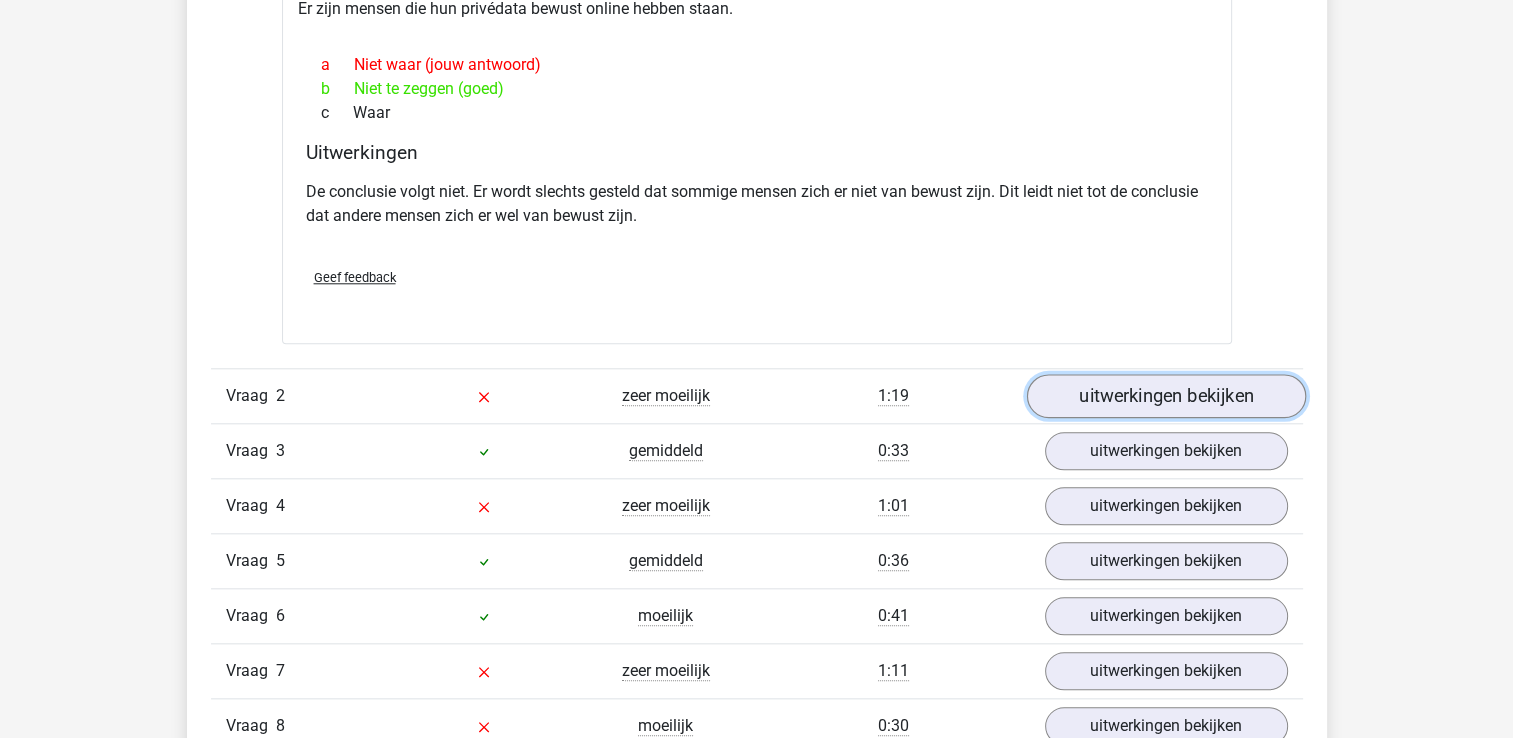 click on "uitwerkingen bekijken" at bounding box center [1165, 396] 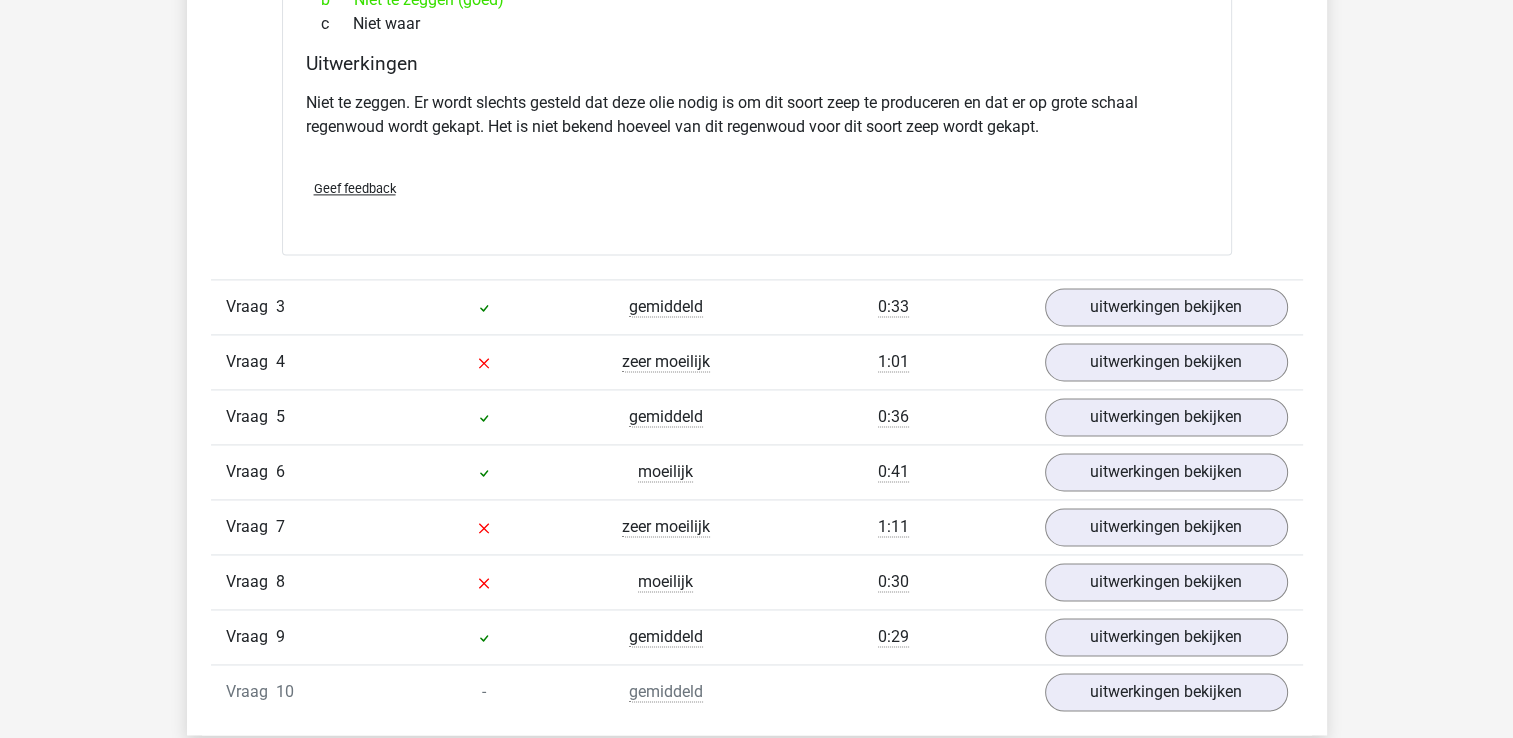 scroll, scrollTop: 2783, scrollLeft: 0, axis: vertical 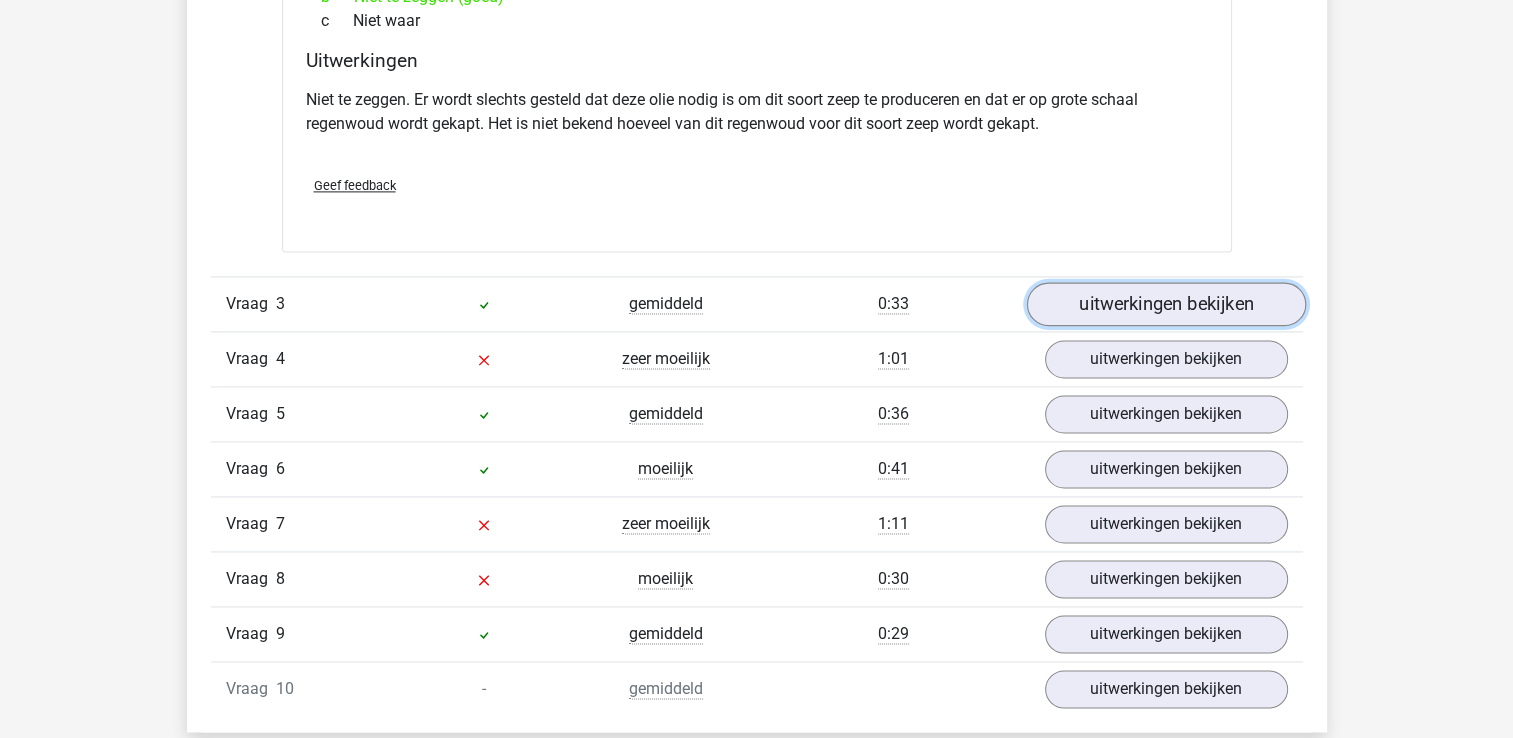 click on "uitwerkingen bekijken" at bounding box center [1165, 305] 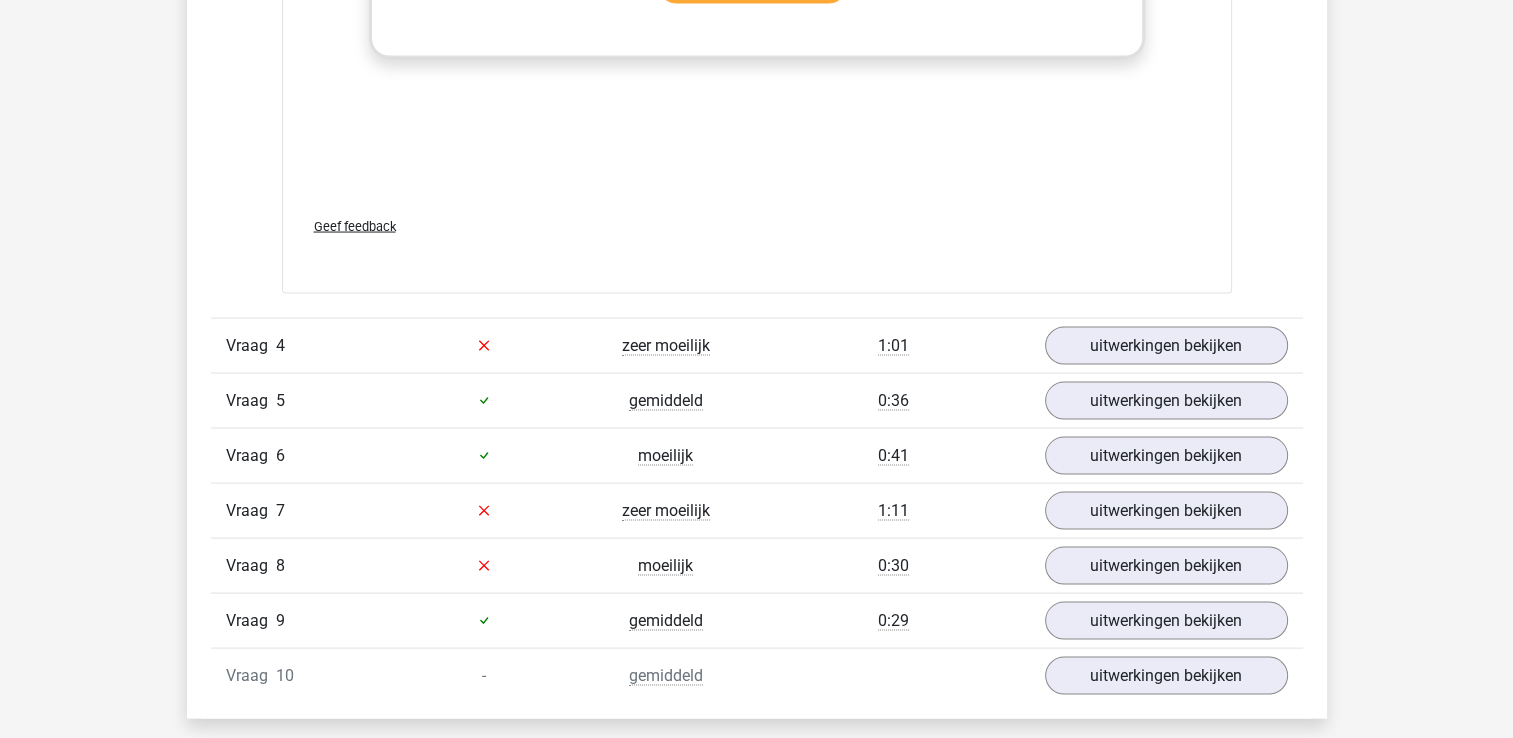 scroll, scrollTop: 3898, scrollLeft: 0, axis: vertical 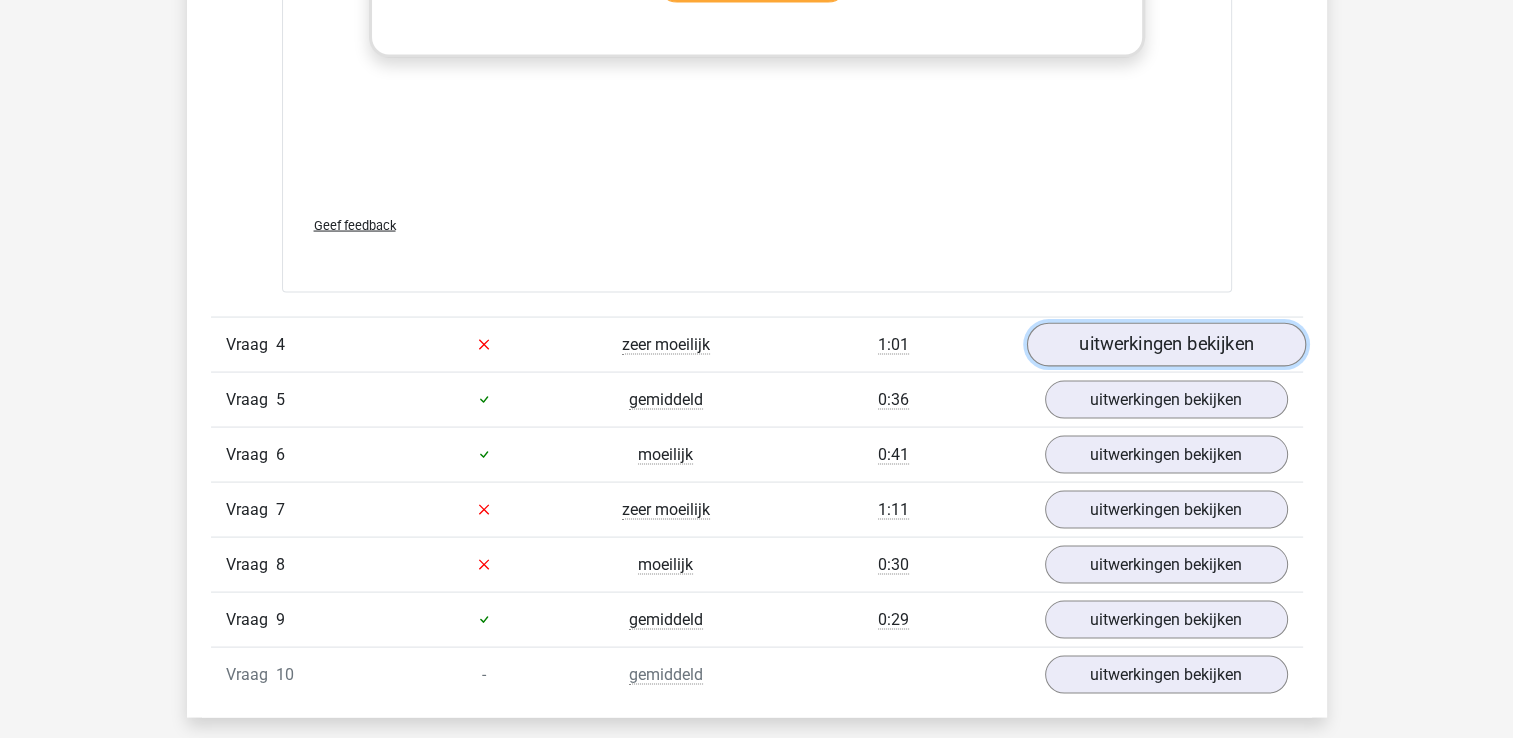 click on "uitwerkingen bekijken" at bounding box center (1165, 345) 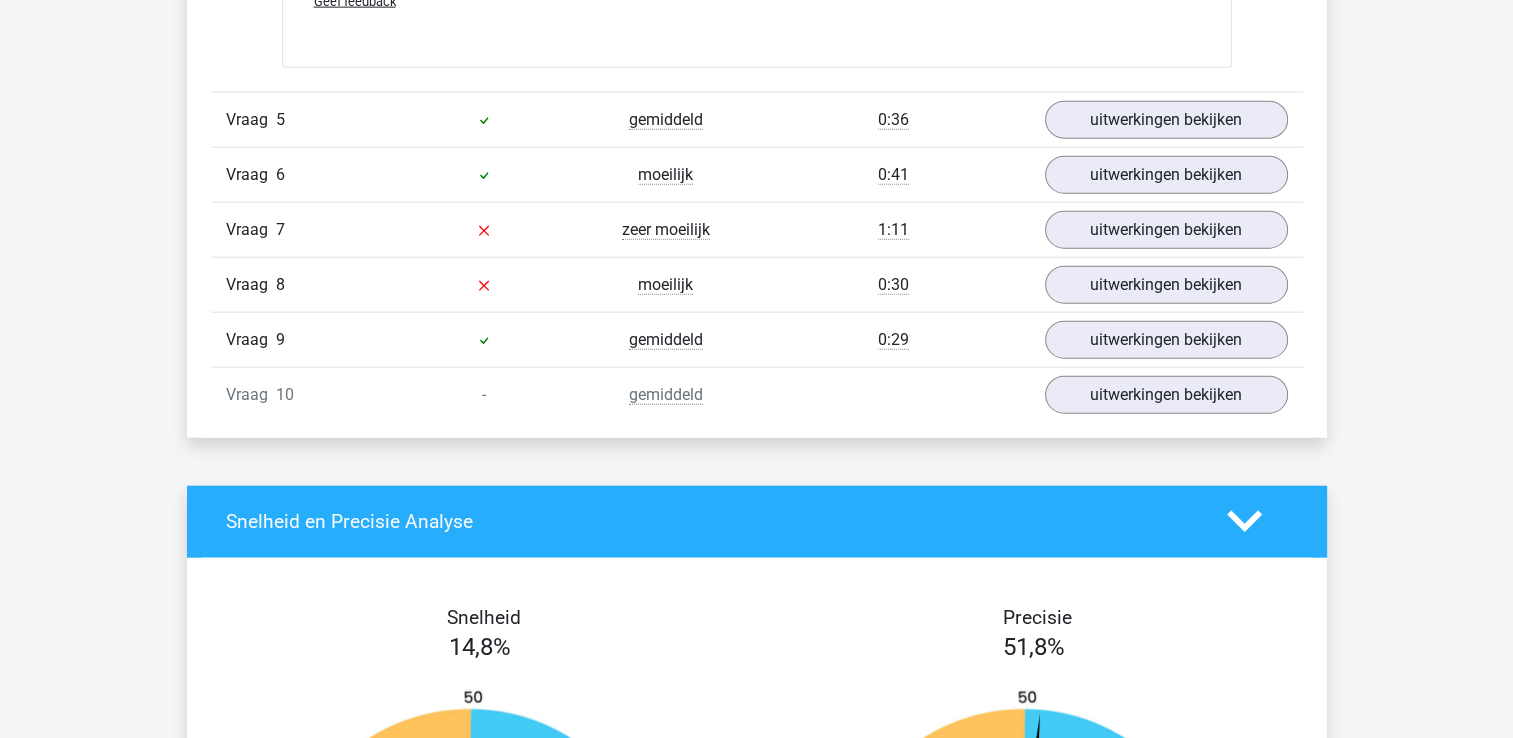 scroll, scrollTop: 4719, scrollLeft: 0, axis: vertical 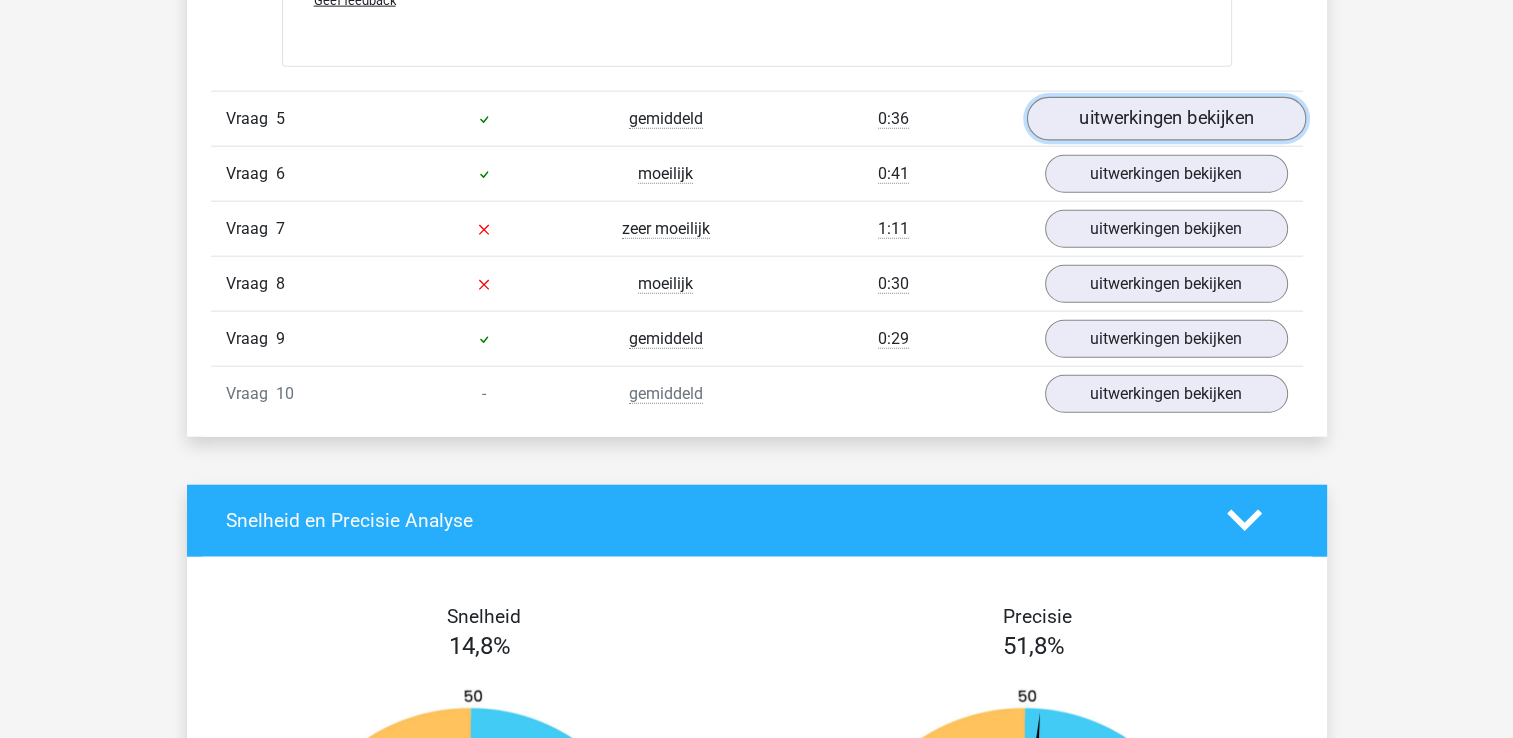 click on "uitwerkingen bekijken" at bounding box center (1165, 119) 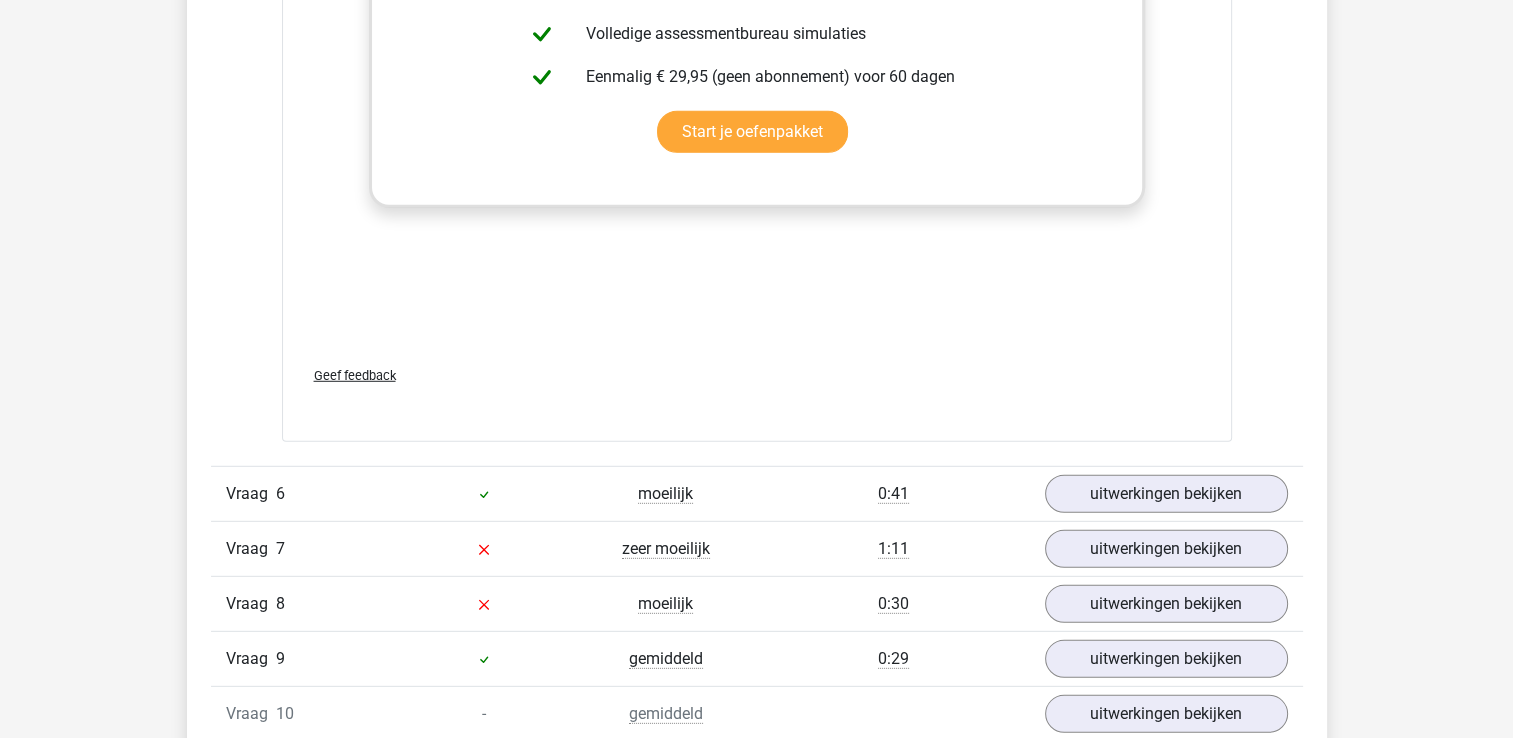 scroll, scrollTop: 5604, scrollLeft: 0, axis: vertical 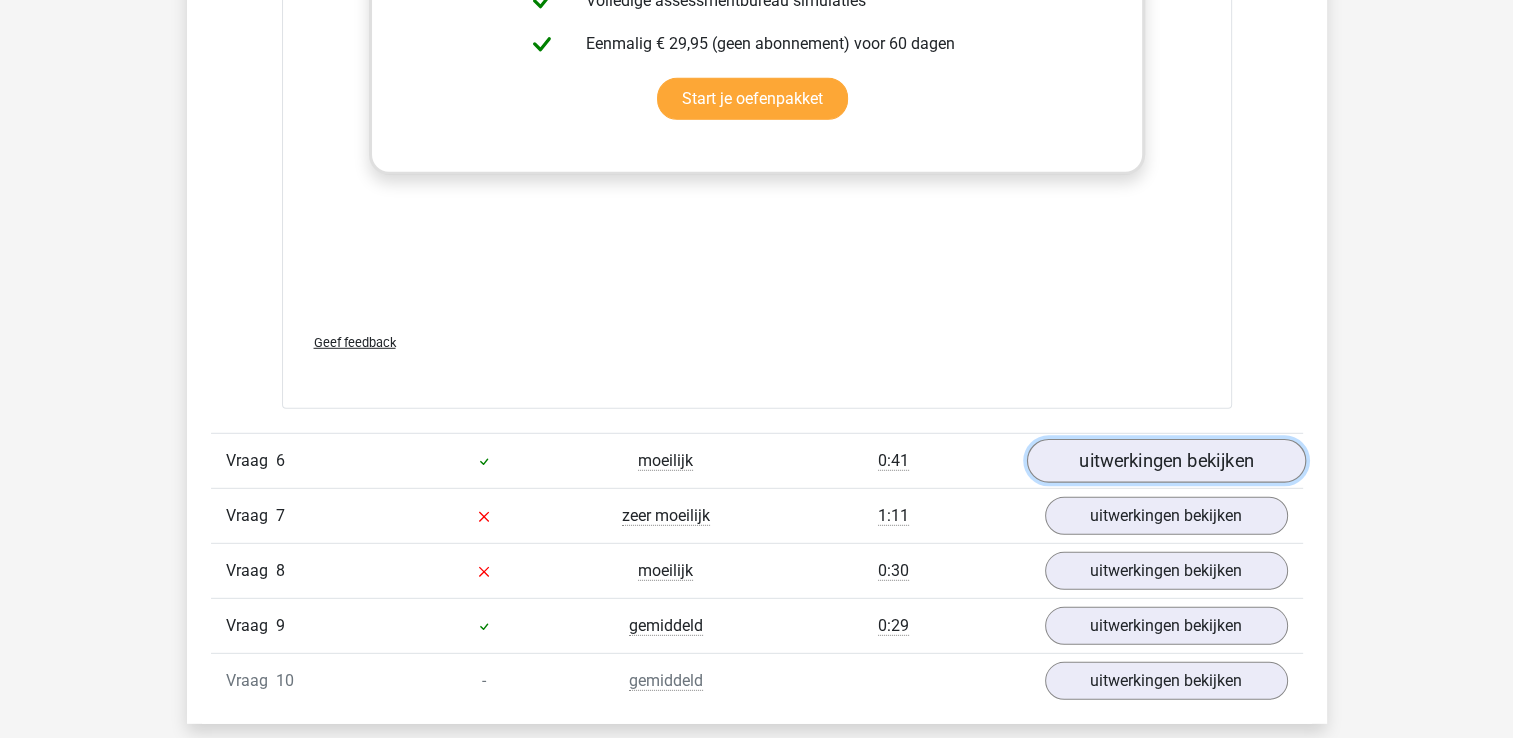 click on "uitwerkingen bekijken" at bounding box center (1165, 461) 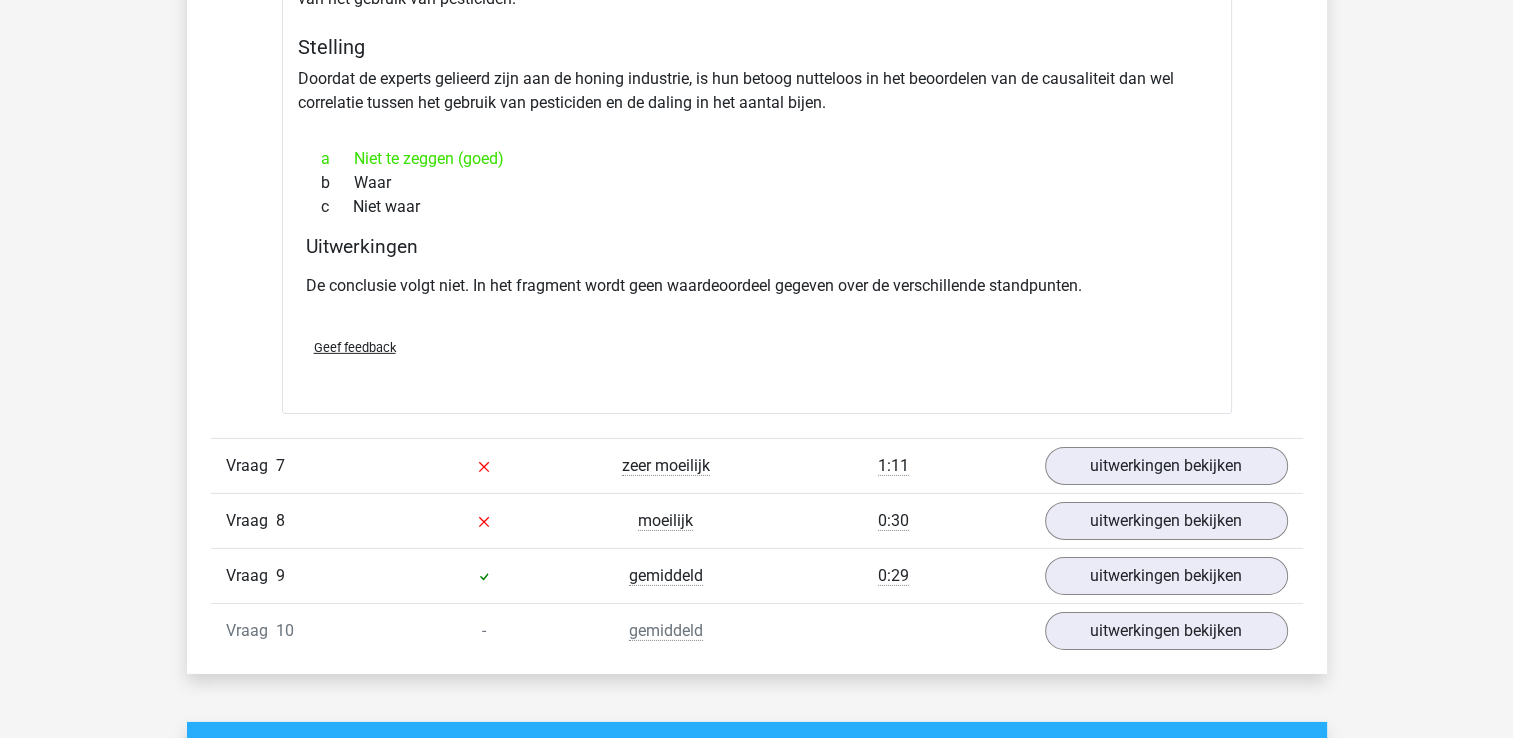 scroll, scrollTop: 6243, scrollLeft: 0, axis: vertical 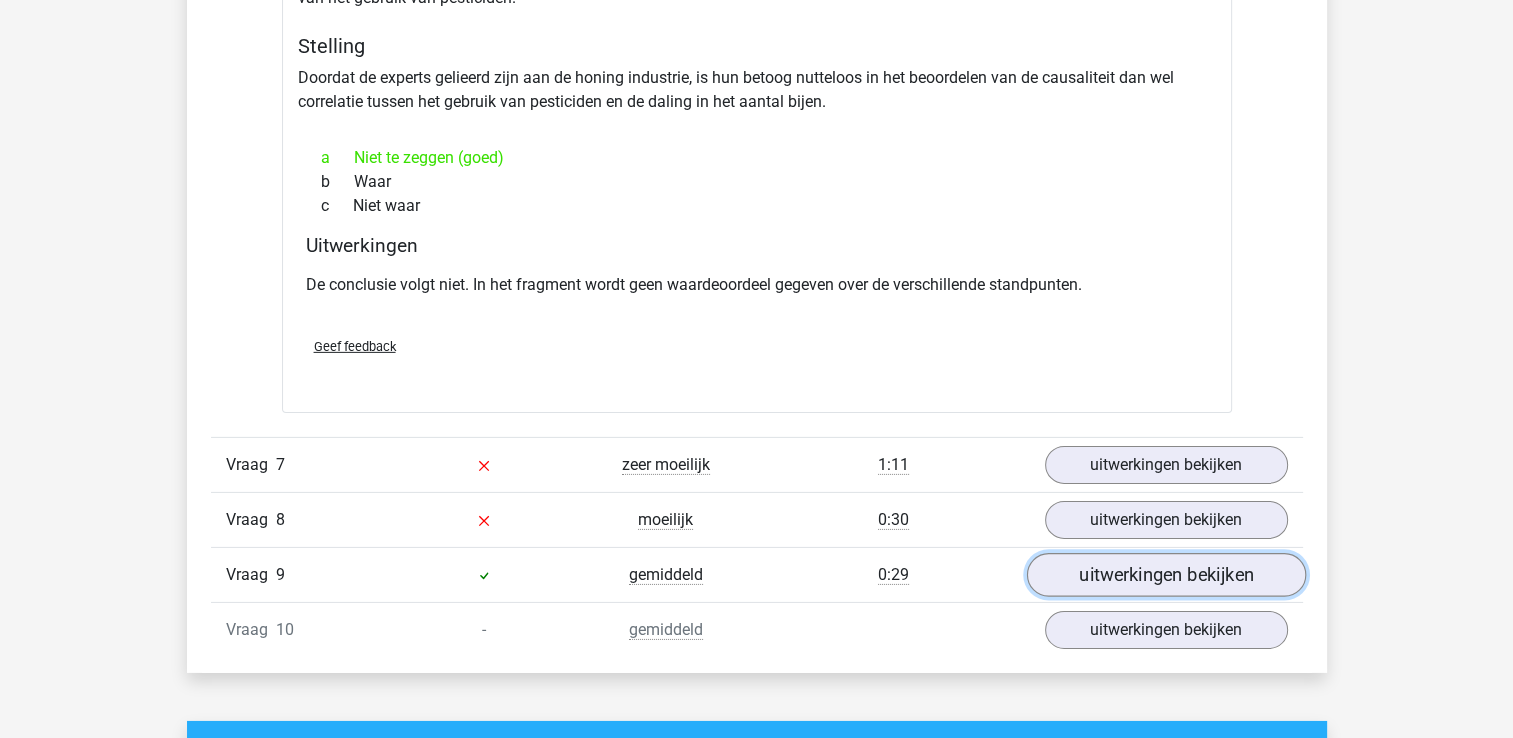 click on "uitwerkingen bekijken" at bounding box center (1165, 575) 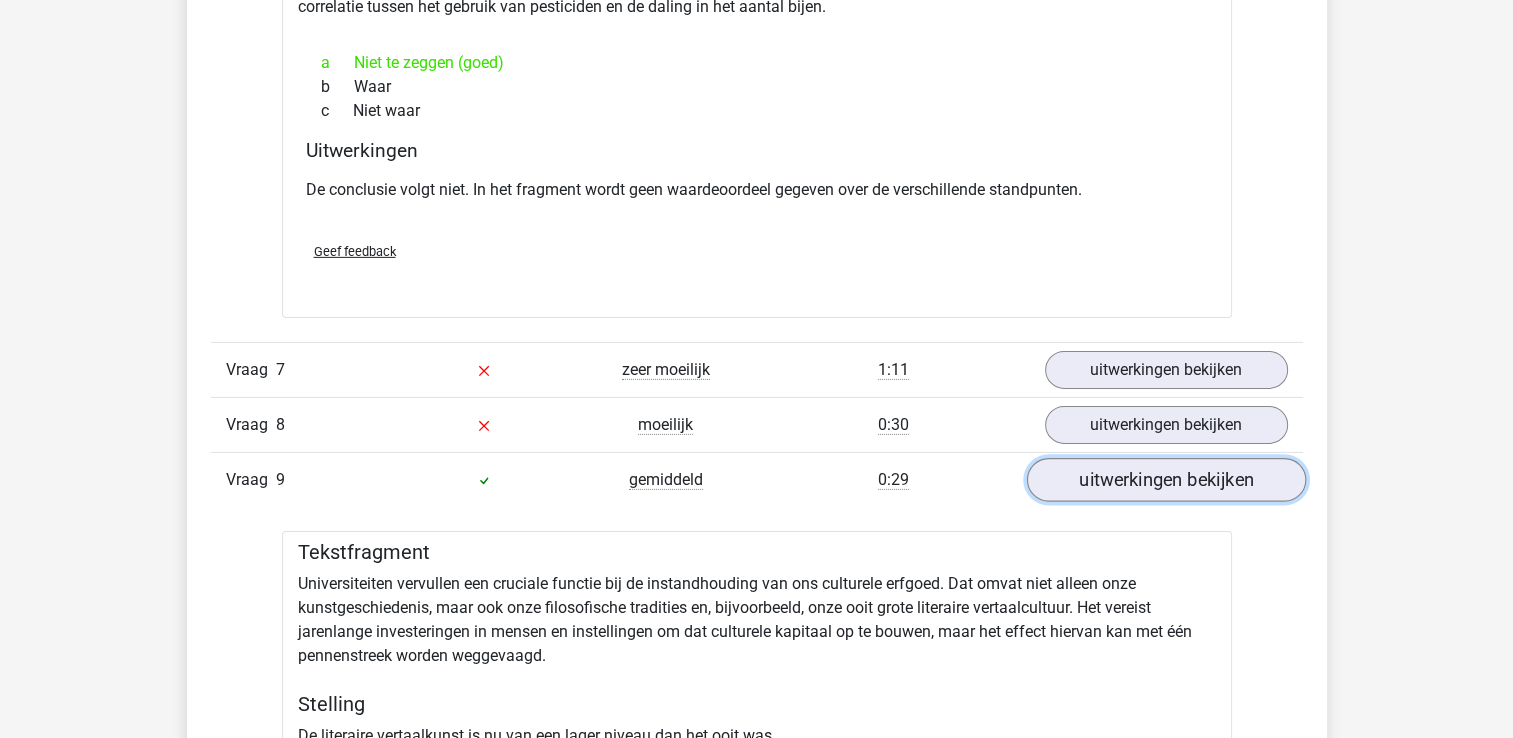scroll, scrollTop: 6324, scrollLeft: 0, axis: vertical 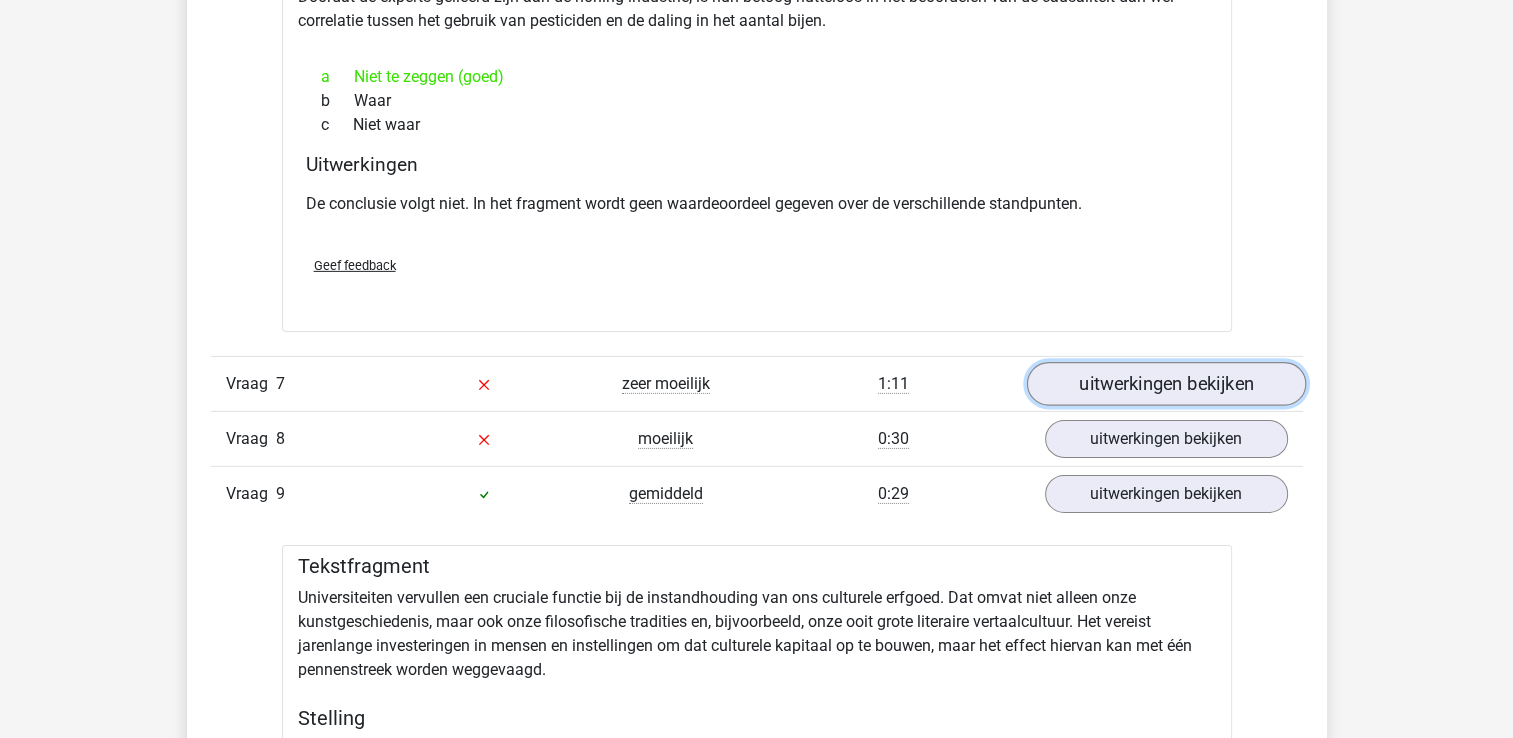 click on "uitwerkingen bekijken" at bounding box center [1165, 384] 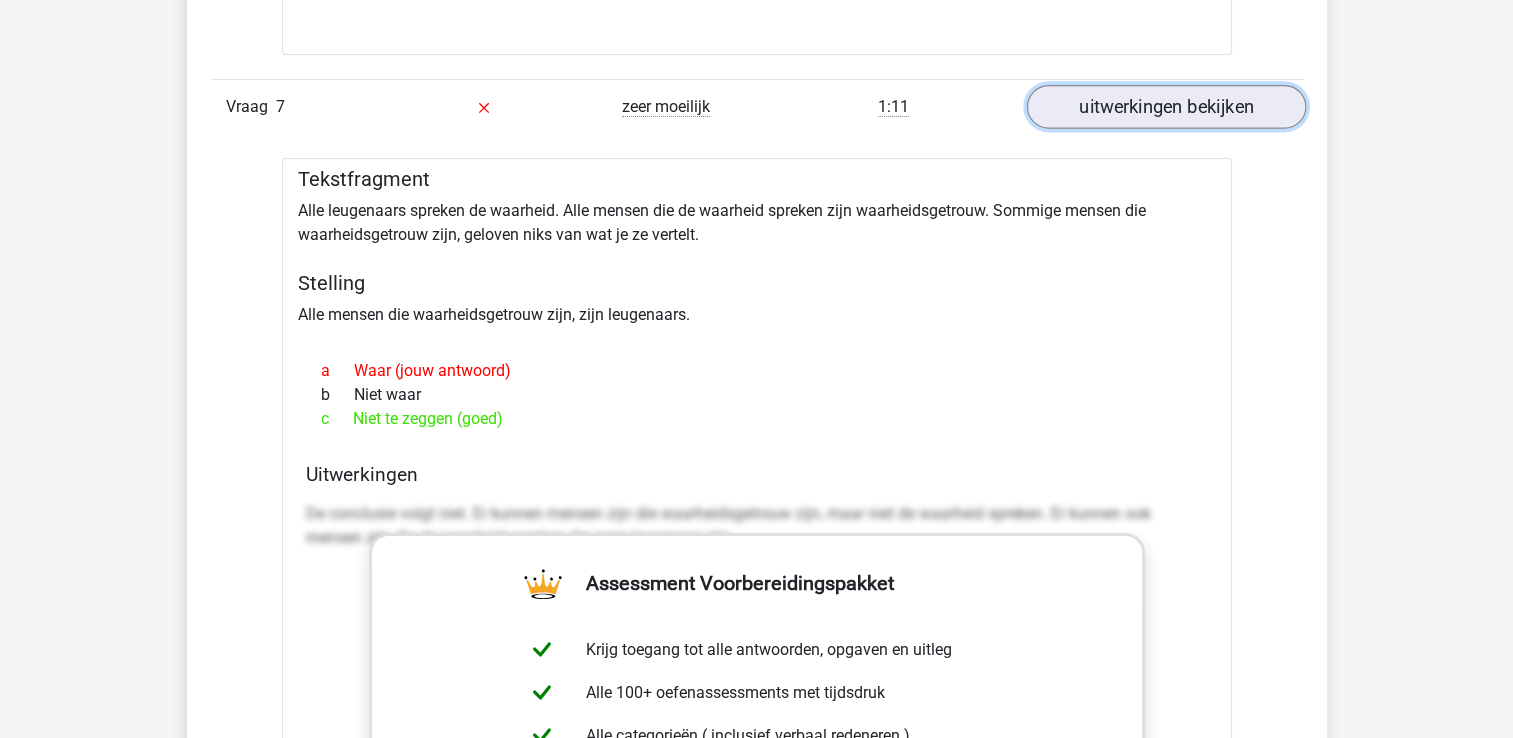 scroll, scrollTop: 6604, scrollLeft: 0, axis: vertical 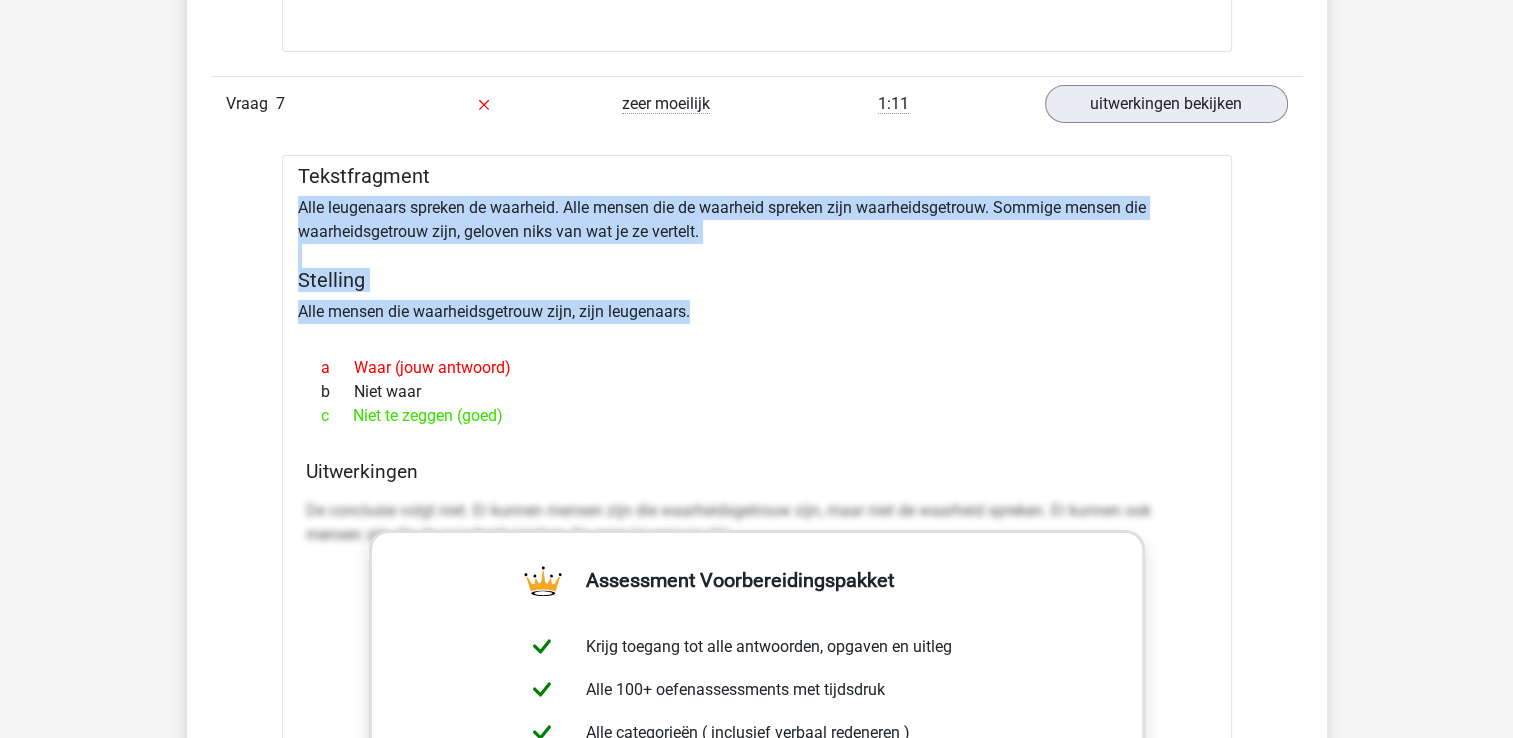 drag, startPoint x: 715, startPoint y: 306, endPoint x: 561, endPoint y: 167, distance: 207.45361 